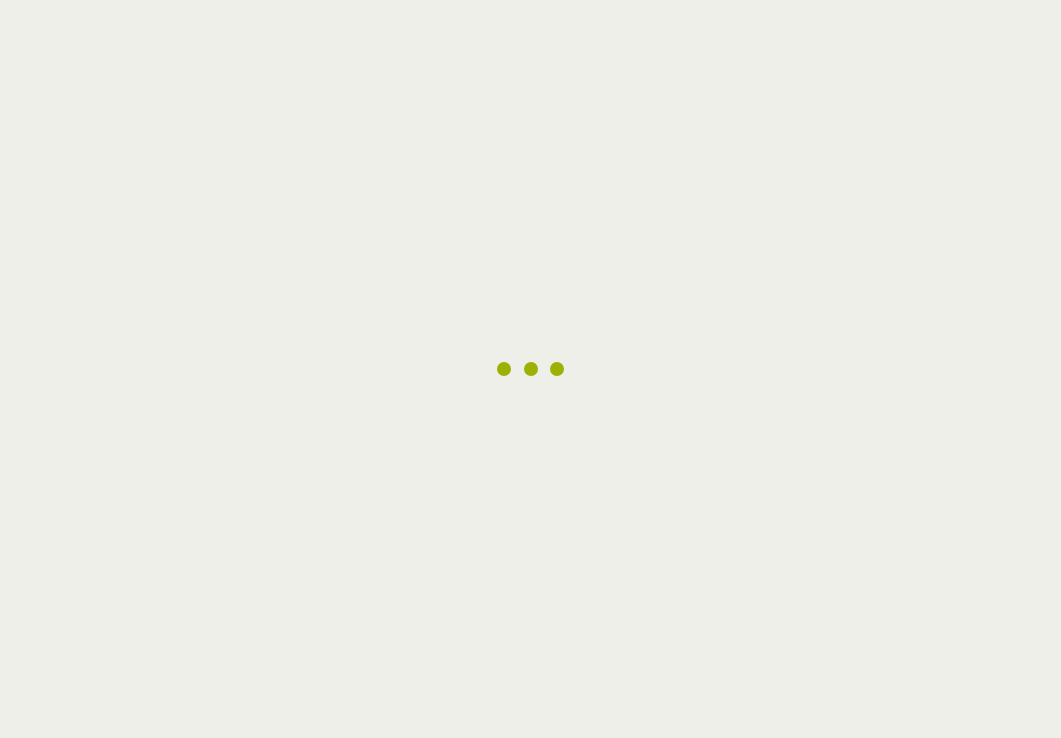 scroll, scrollTop: 0, scrollLeft: 0, axis: both 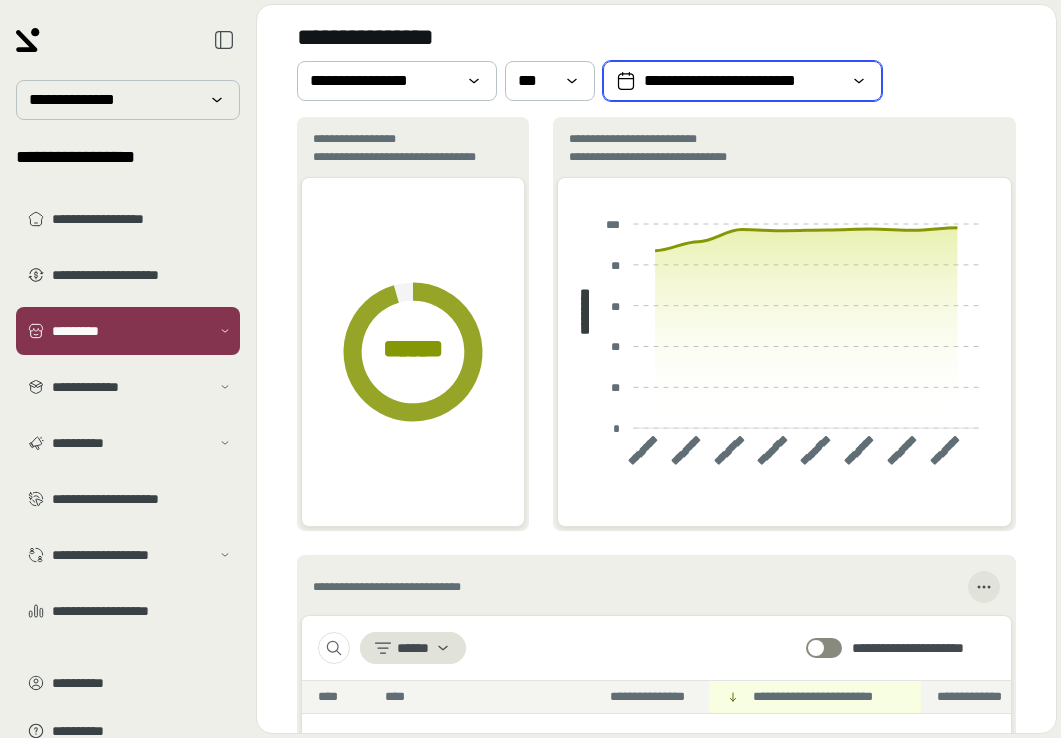click on "**********" at bounding box center (742, 81) 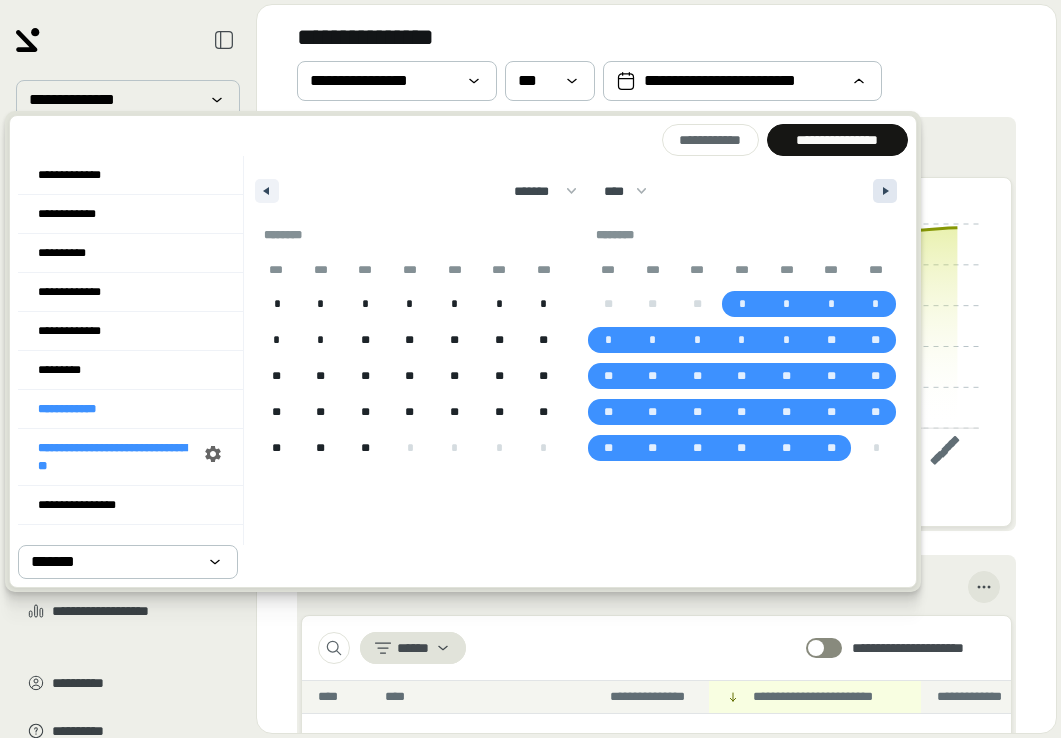click at bounding box center [885, 191] 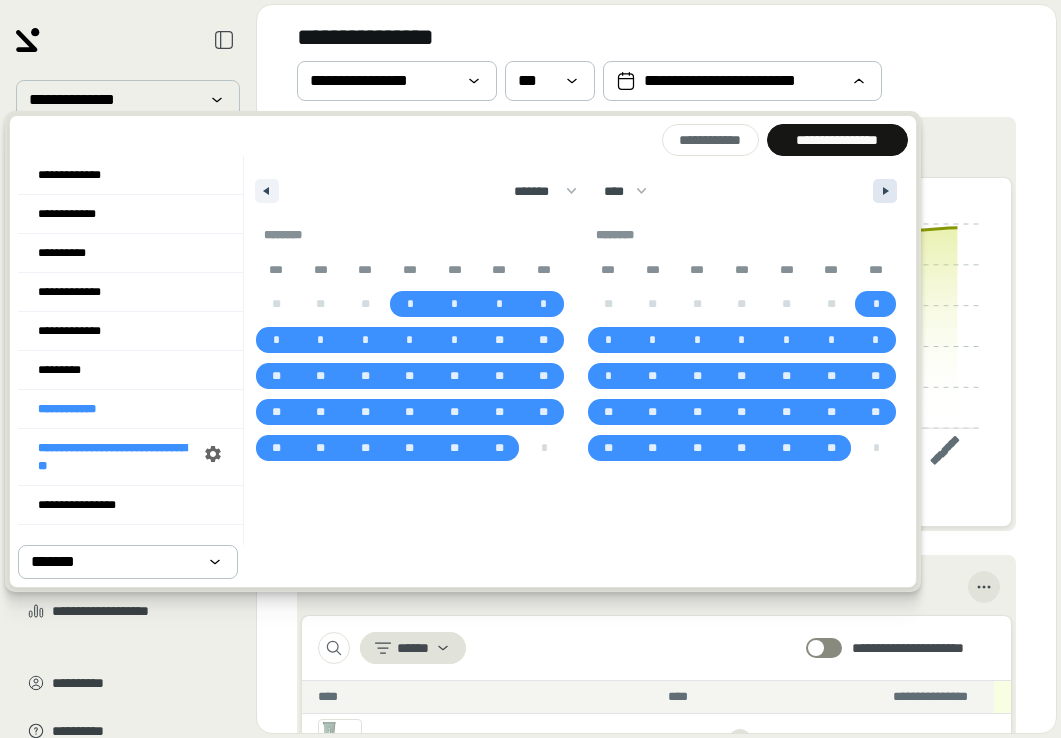 click at bounding box center [885, 191] 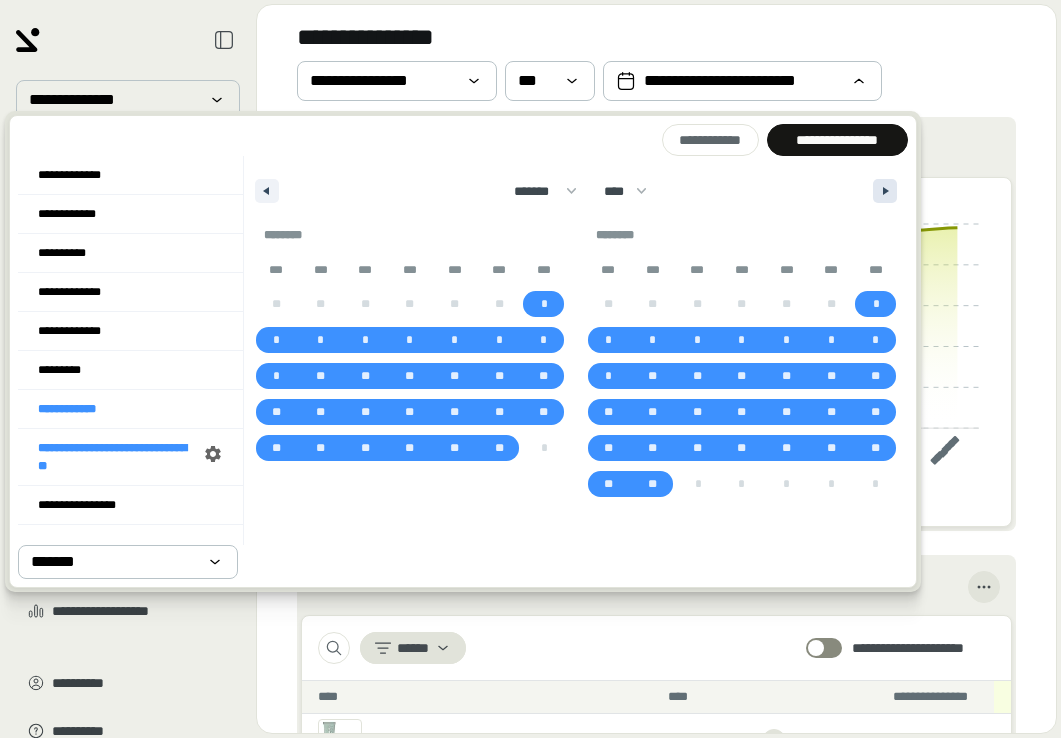 click at bounding box center (885, 191) 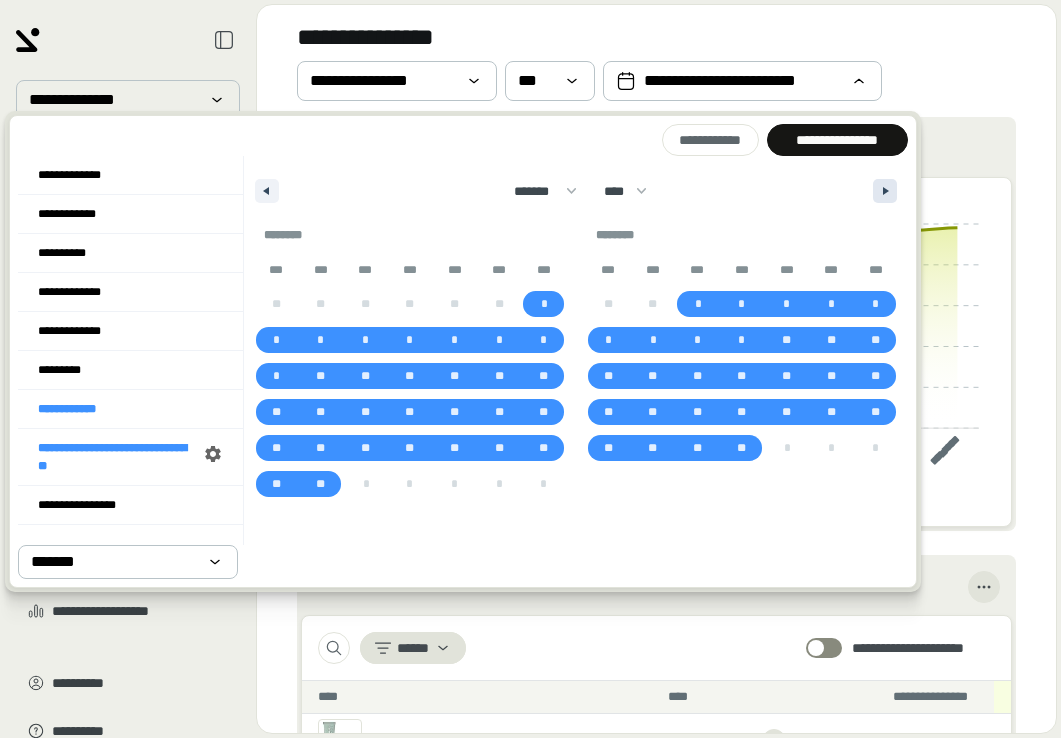 click at bounding box center (885, 191) 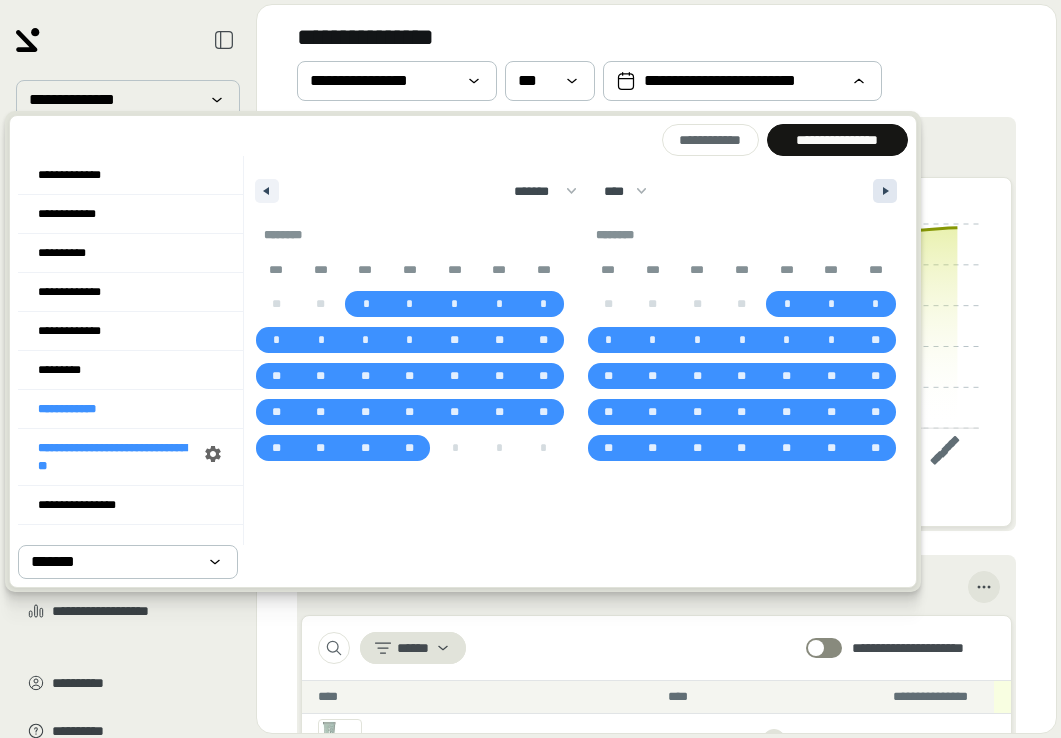 click at bounding box center (885, 191) 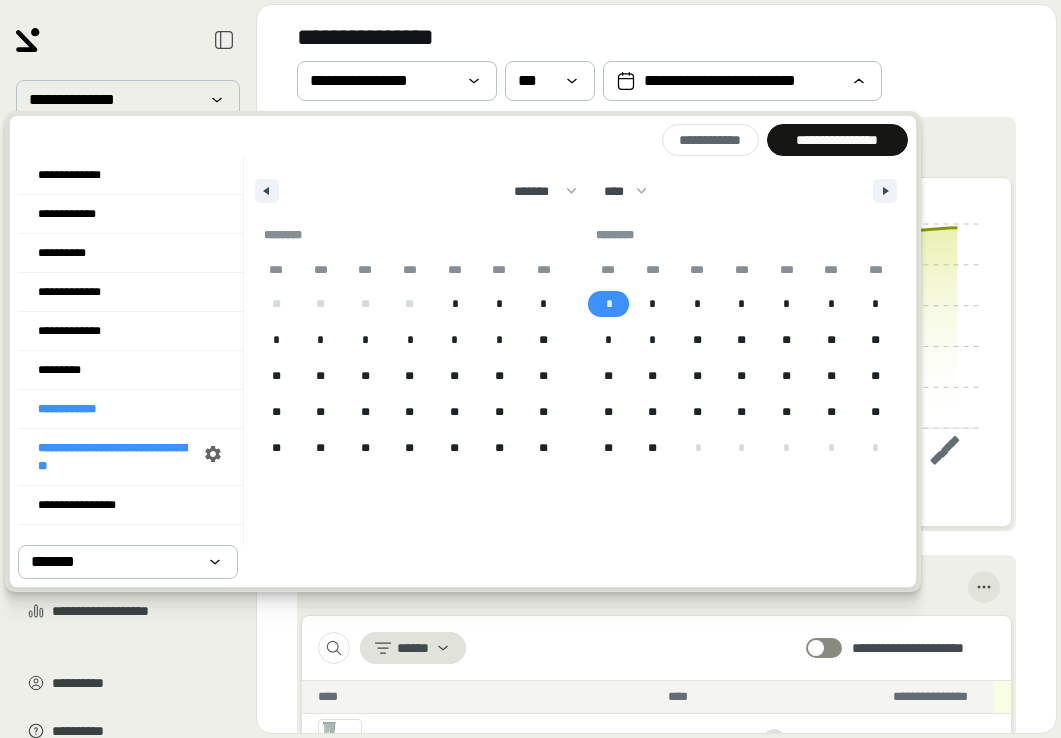 click on "*" at bounding box center (608, 304) 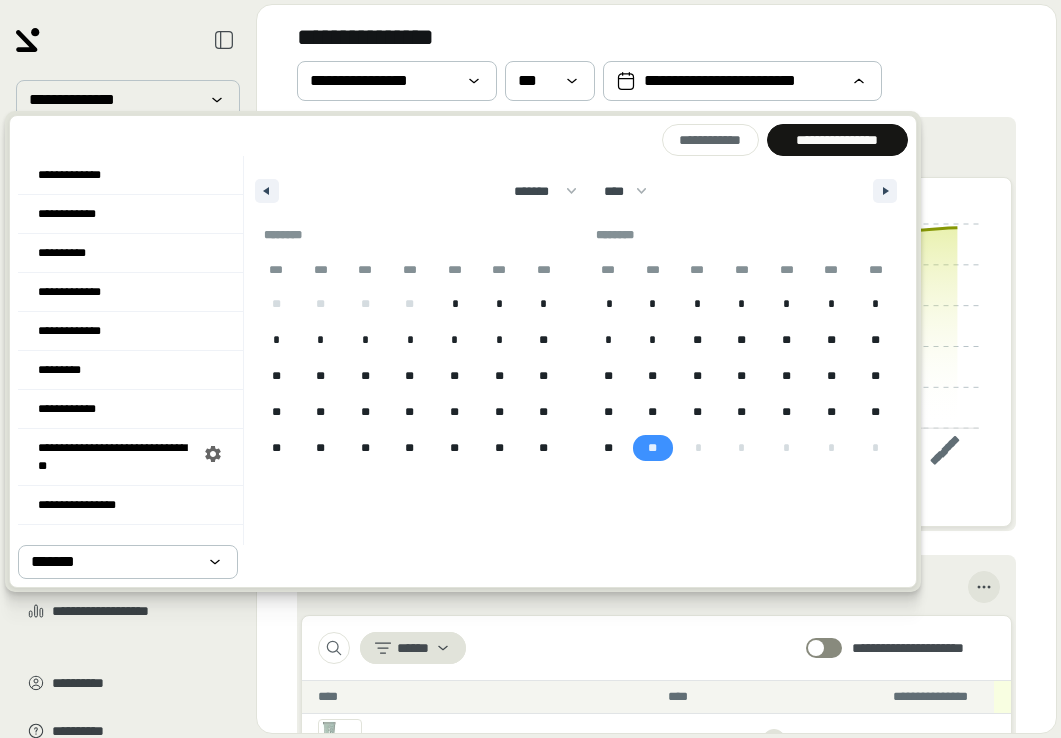 click on "**" at bounding box center (653, 448) 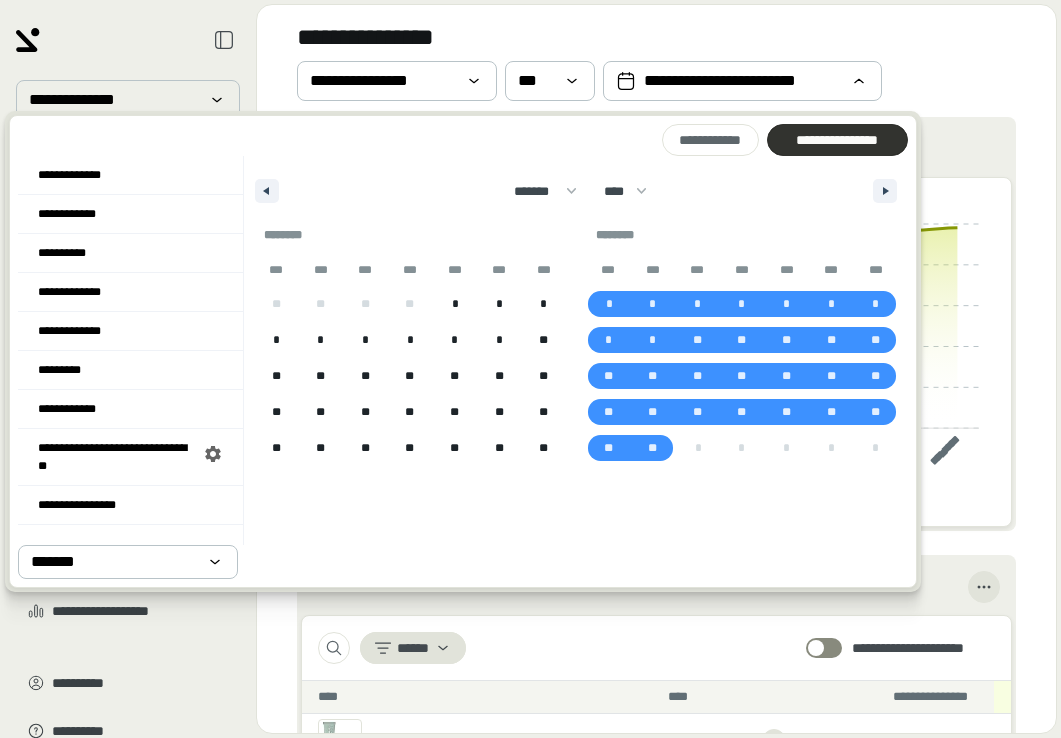 click on "**********" at bounding box center [837, 140] 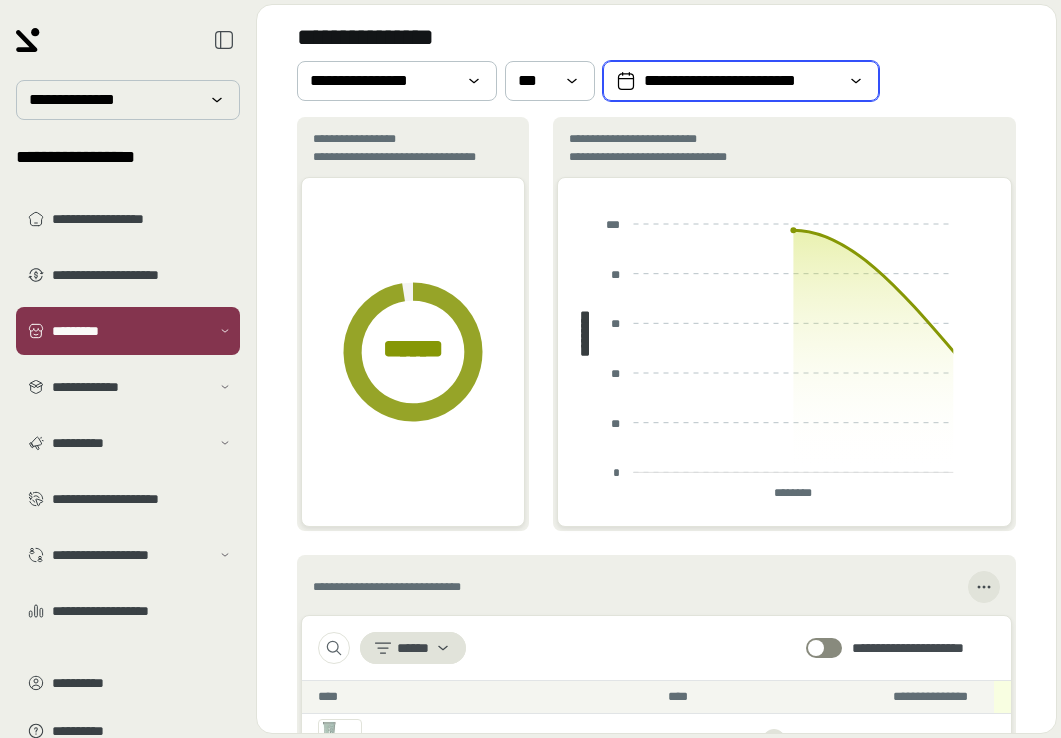 click on "**********" at bounding box center (741, 81) 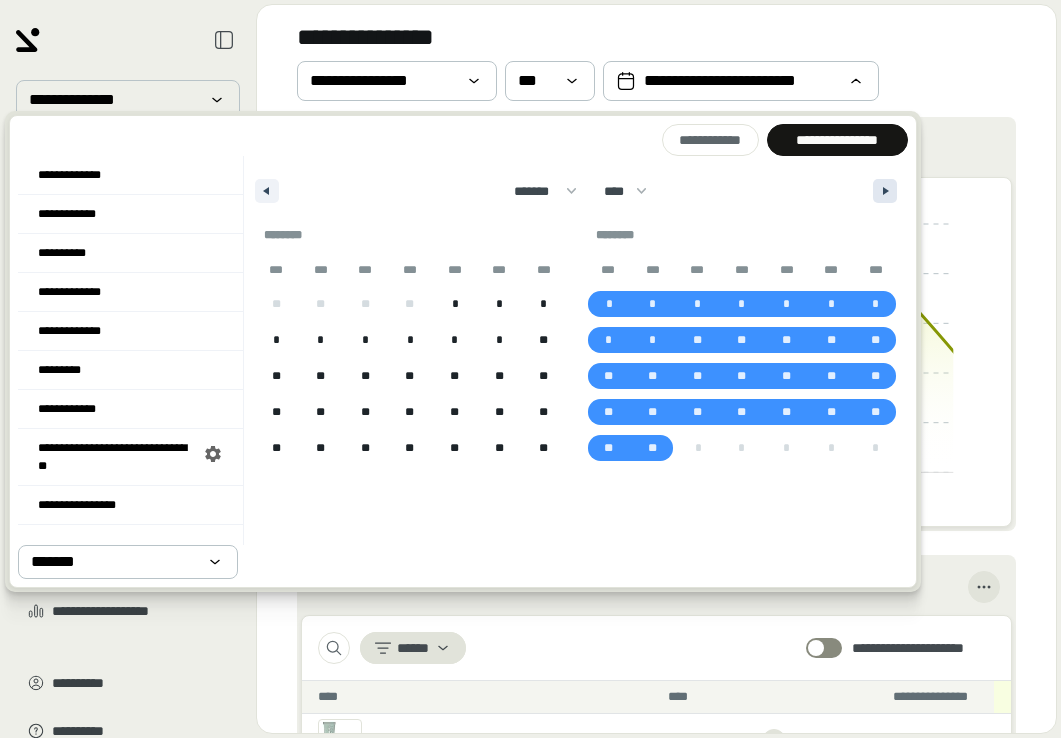 click at bounding box center (885, 191) 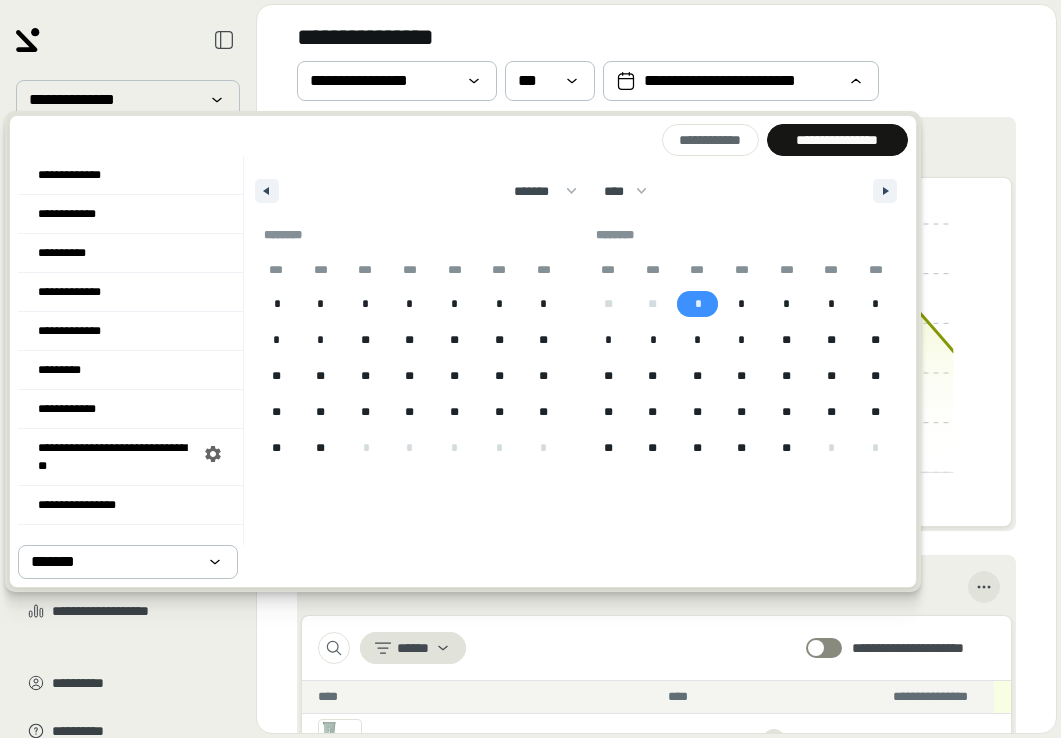 click on "*" at bounding box center [697, 304] 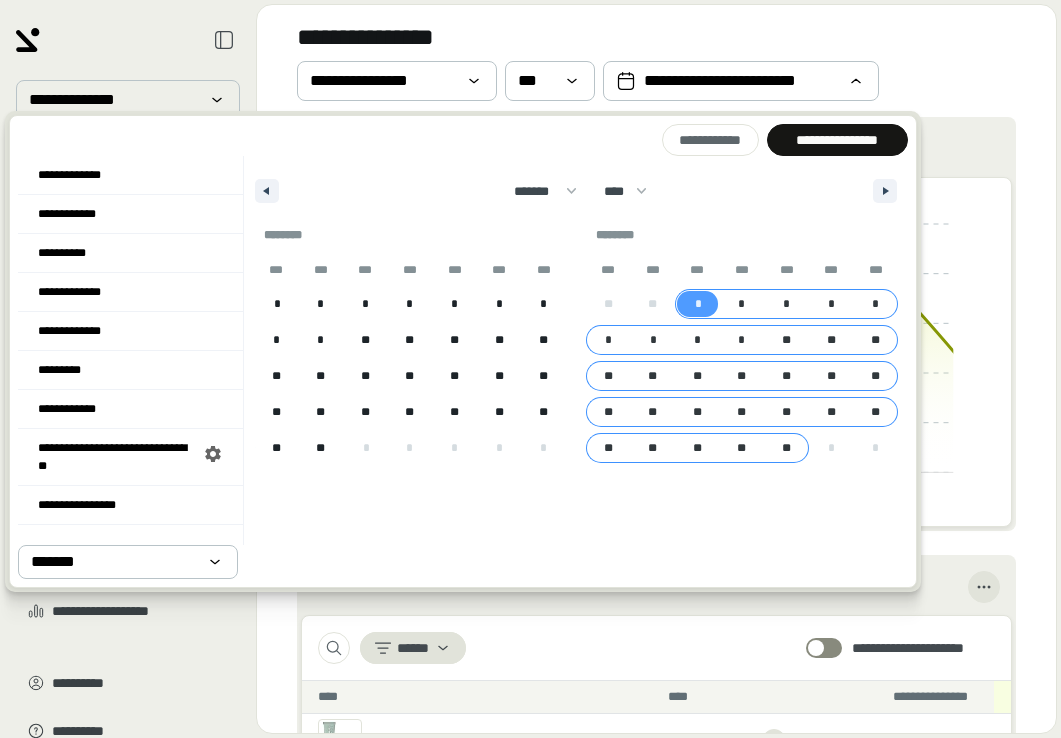 click on "**" at bounding box center (786, 448) 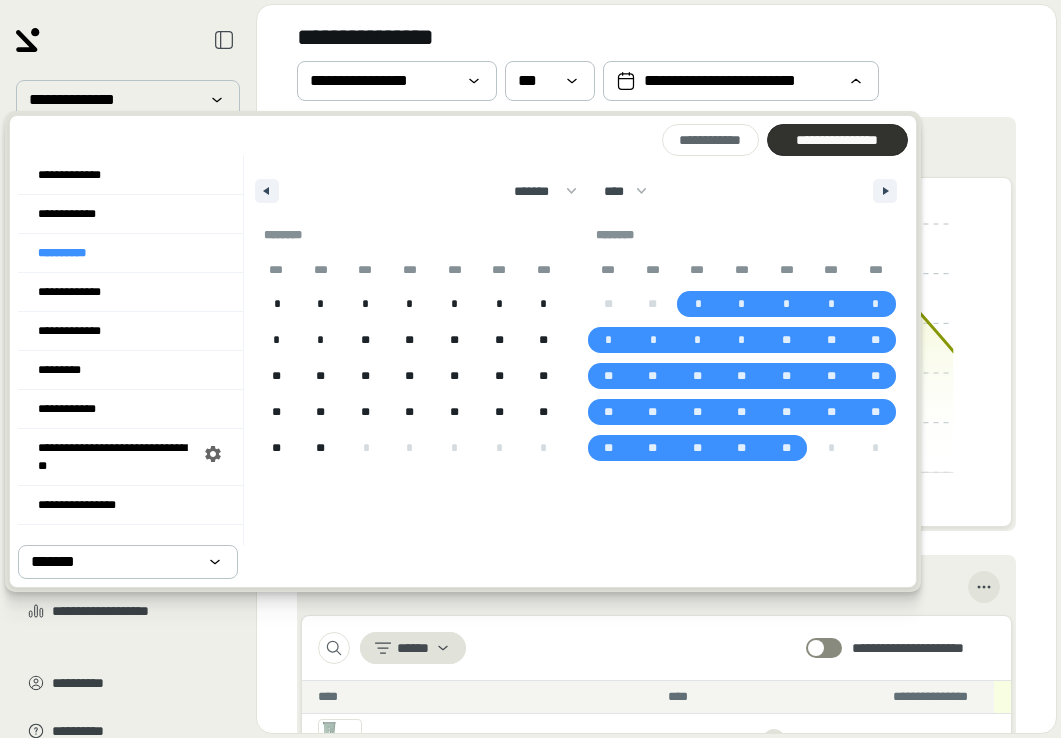 click on "**********" at bounding box center [837, 140] 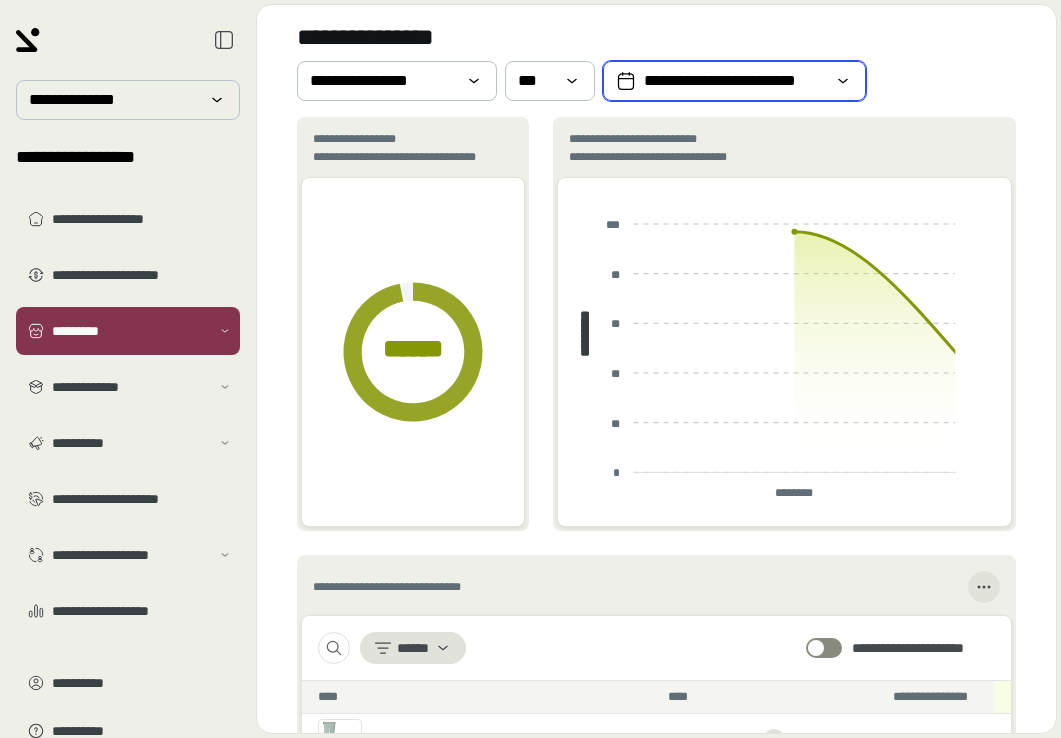 click on "**********" at bounding box center [734, 81] 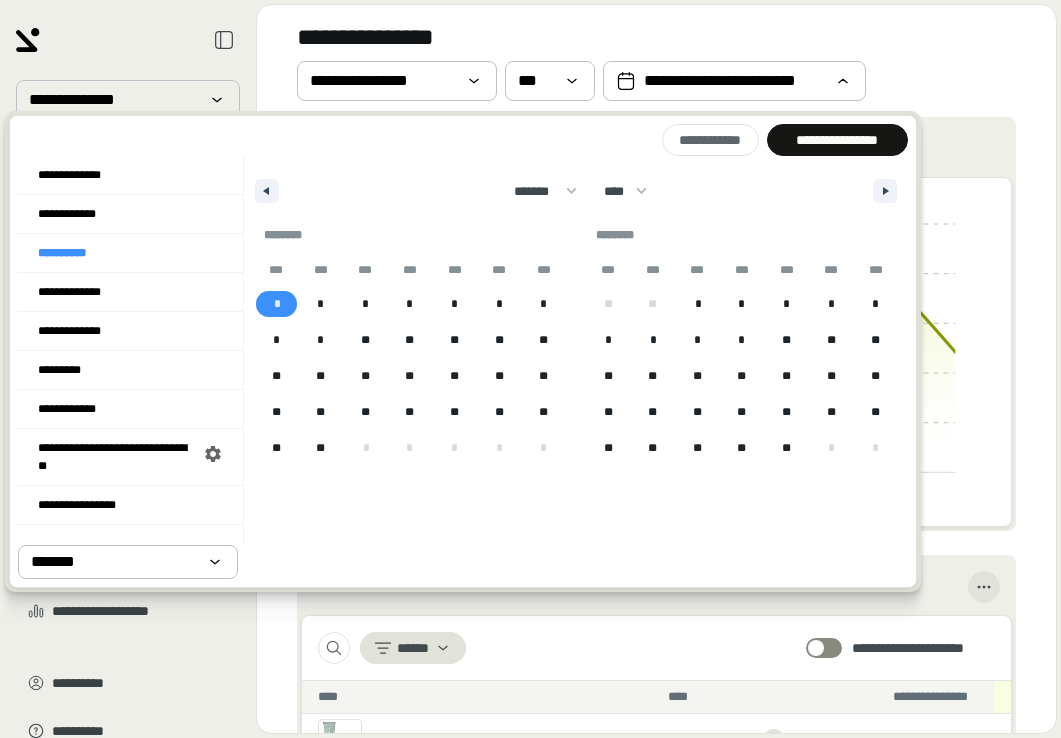 click on "*" at bounding box center [276, 304] 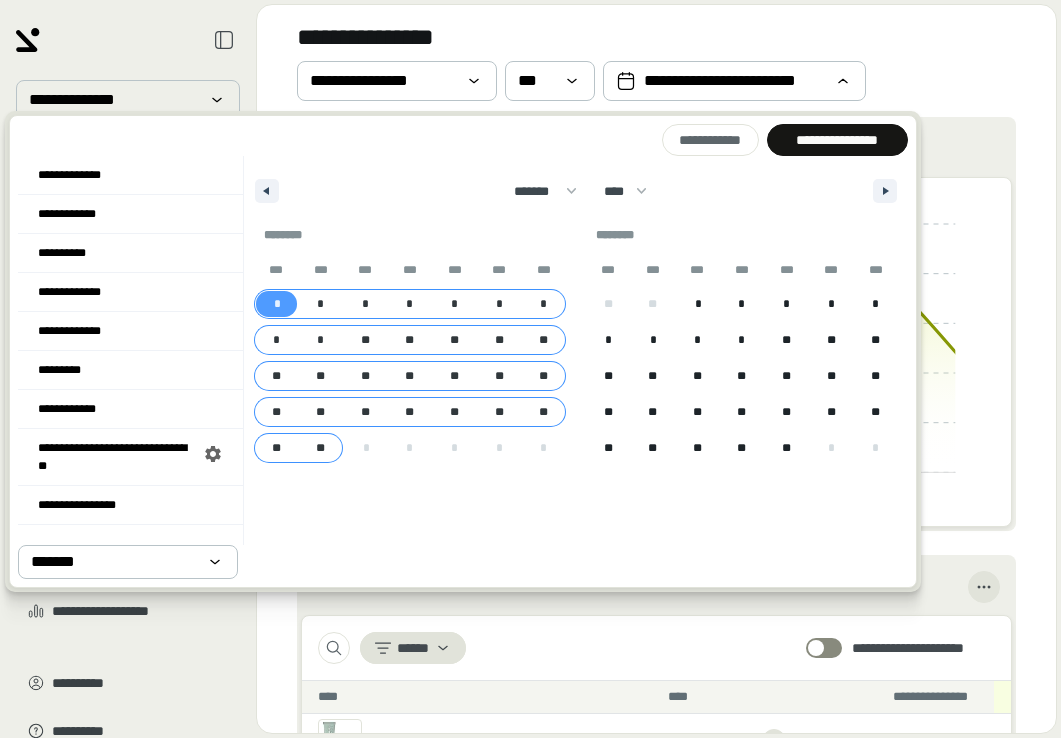 click on "**" at bounding box center (321, 448) 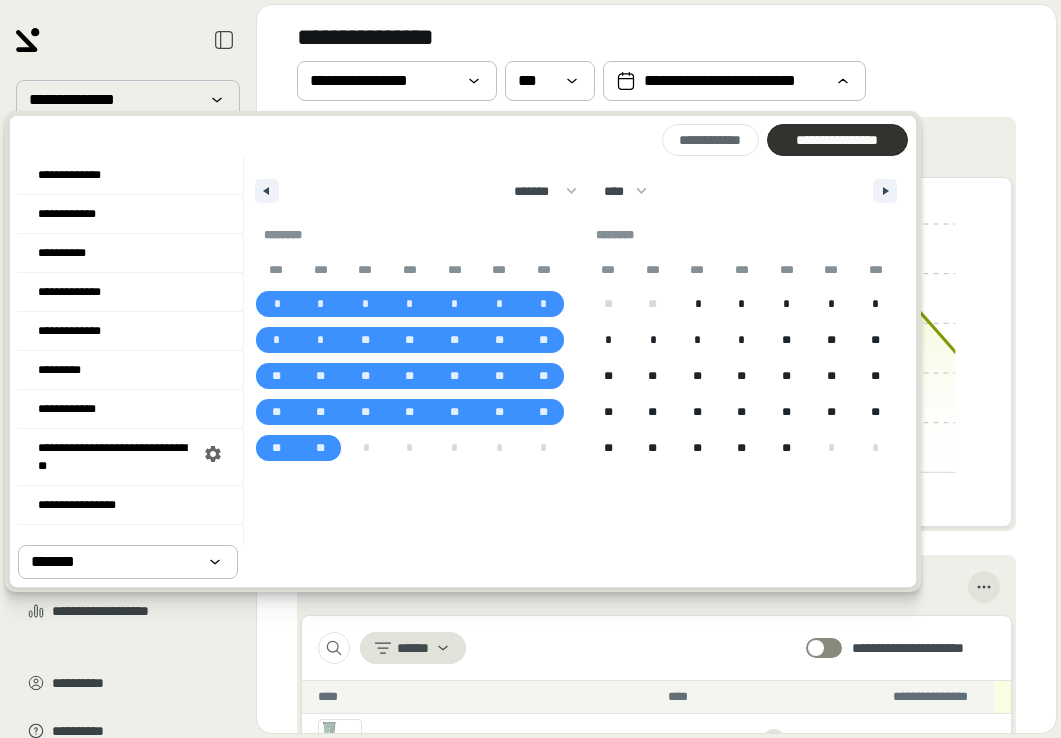 click on "**********" at bounding box center (837, 140) 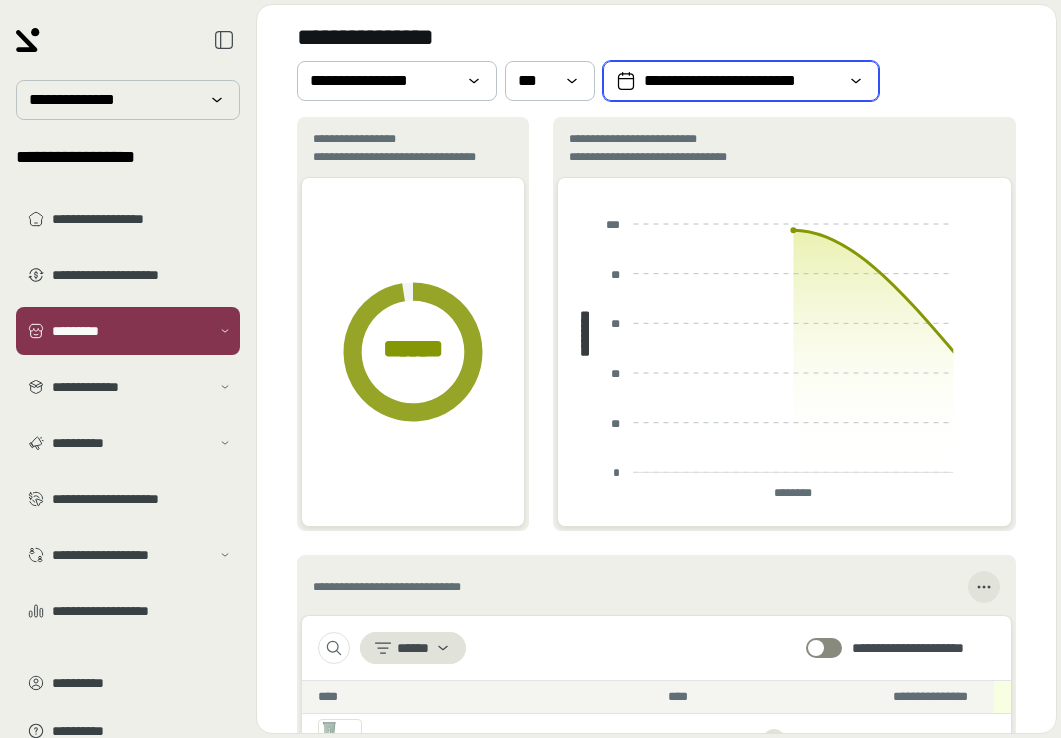 click on "**********" at bounding box center (741, 81) 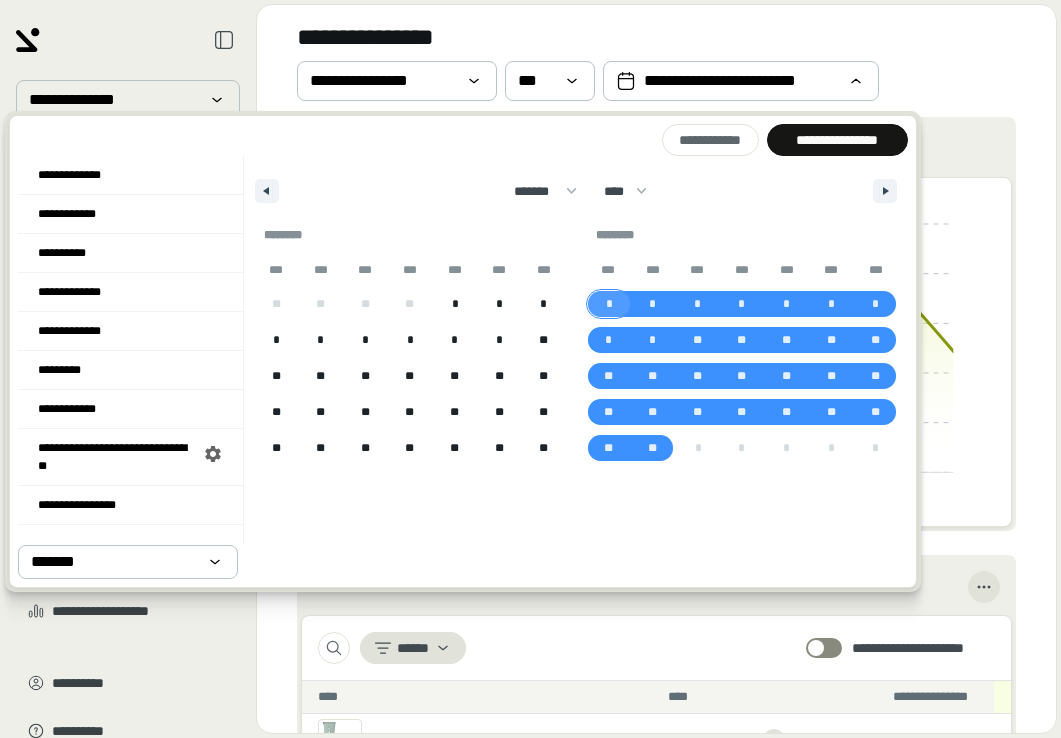 click on "*" at bounding box center [608, 304] 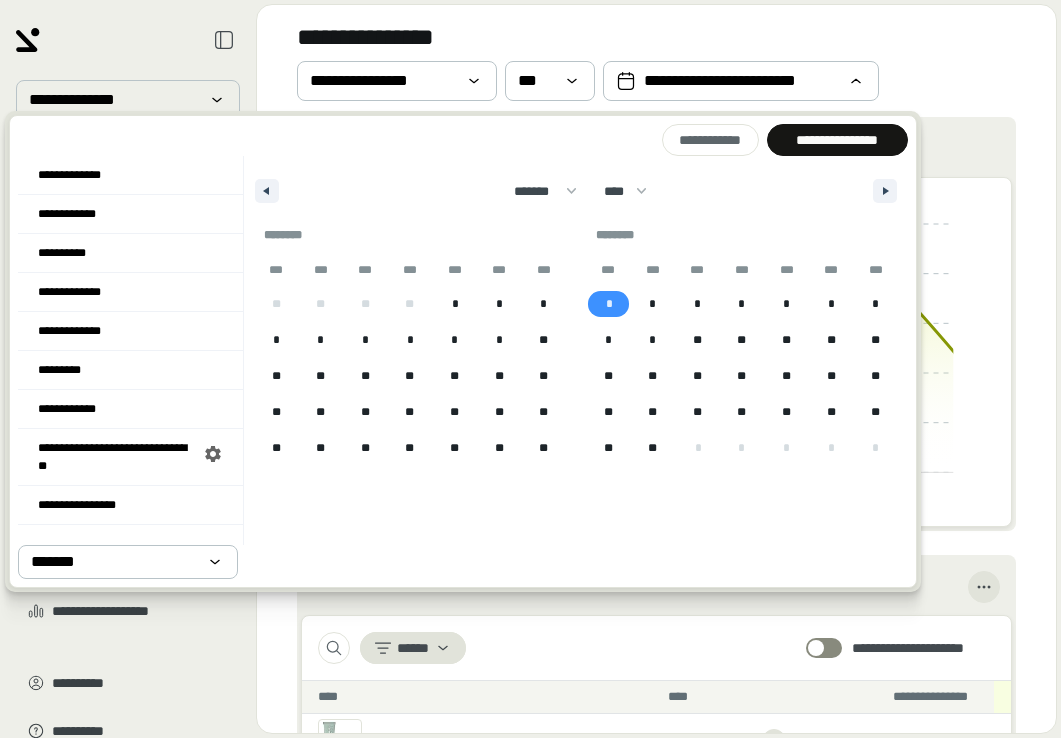 click on "******* ******** ***** ***** *** **** **** ****** ********* ******* ******** ******** **** **** **** **** **** **** **** **** **** **** **** **** **** **** **** **** **** **** **** **** **** **** **** **** **** **** **** **** **** **** **** **** **** **** **** **** **** **** **** **** **** **** **** **** **** **** **** **** **** **** **** **** **** **** **** **** **** **** **** **** **** **** **** **** **** **** **** **** **** **** **** **** **** **** **** **** **** **** **** **** **** **** **** **** **** **** **** **** **** **** **** **** **** **** **** **** **** **** **** **** ****" at bounding box center (576, 186) 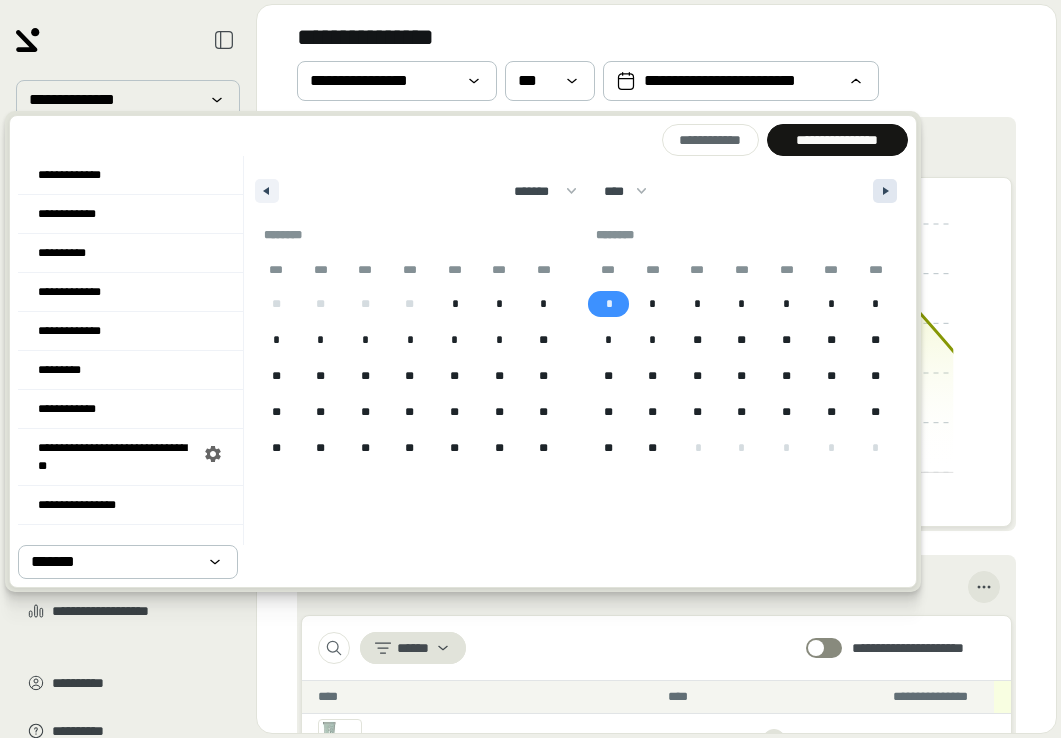 click at bounding box center [885, 191] 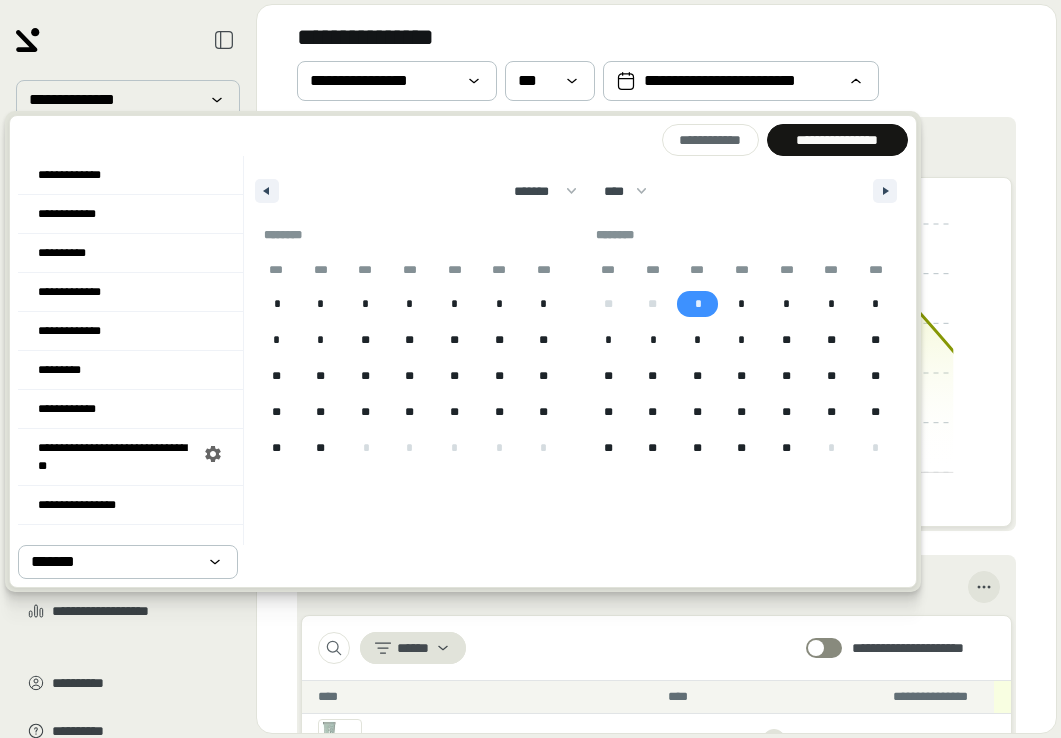 click on "*" at bounding box center (698, 304) 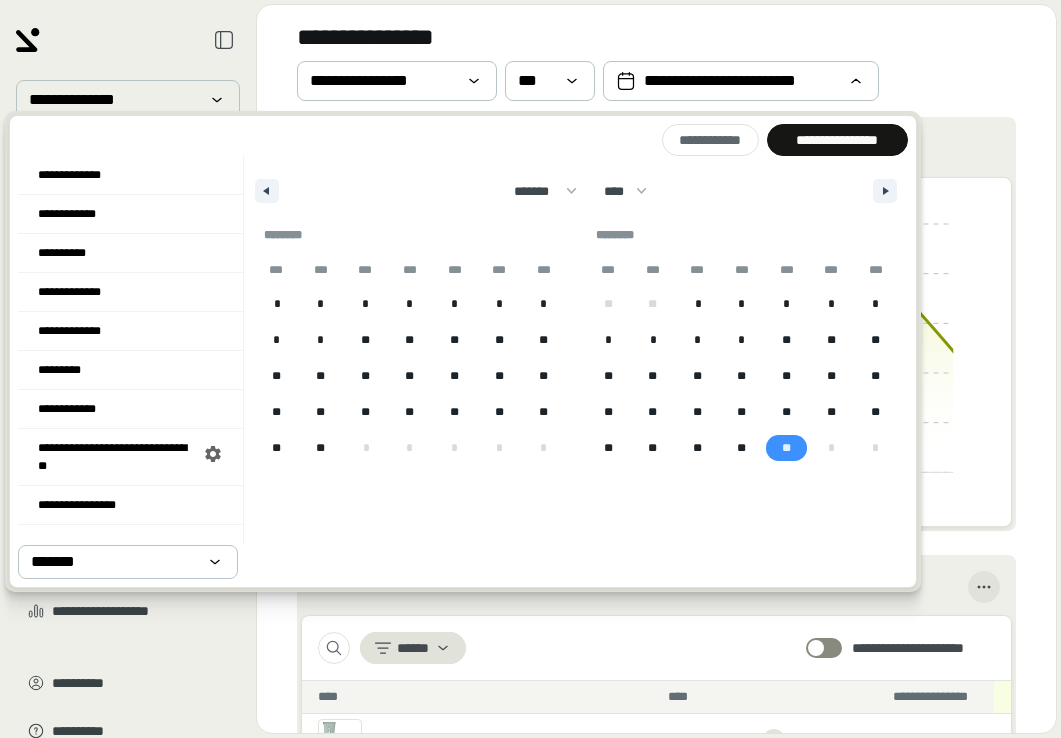 click on "**" at bounding box center [786, 448] 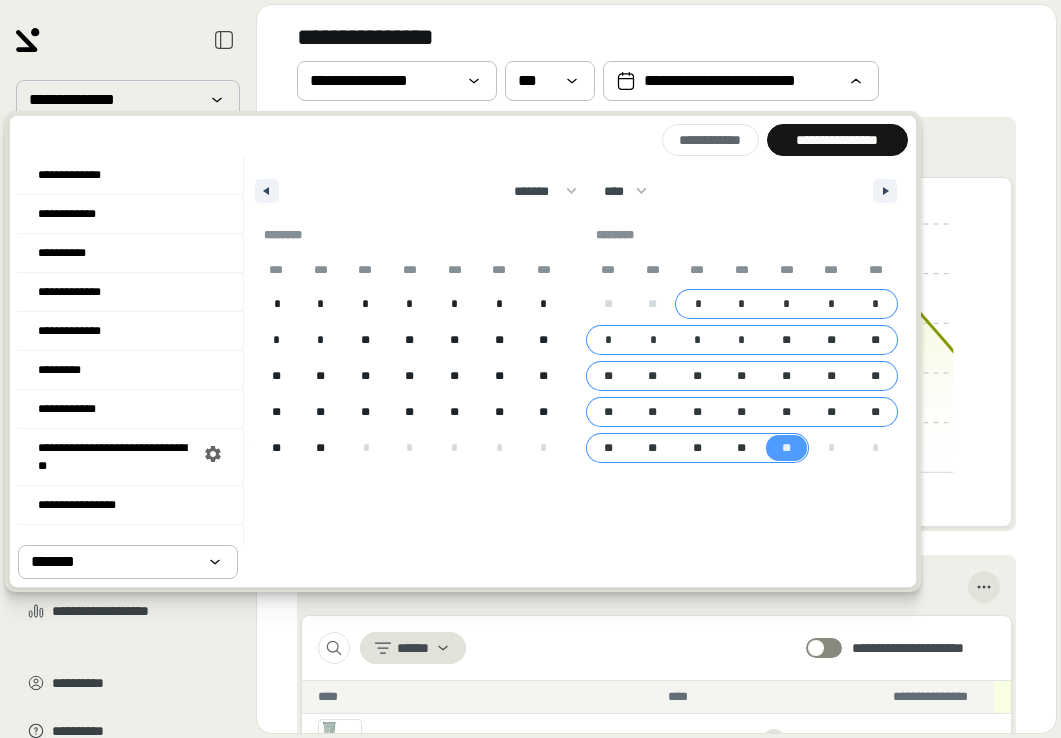 click on "*" at bounding box center (697, 304) 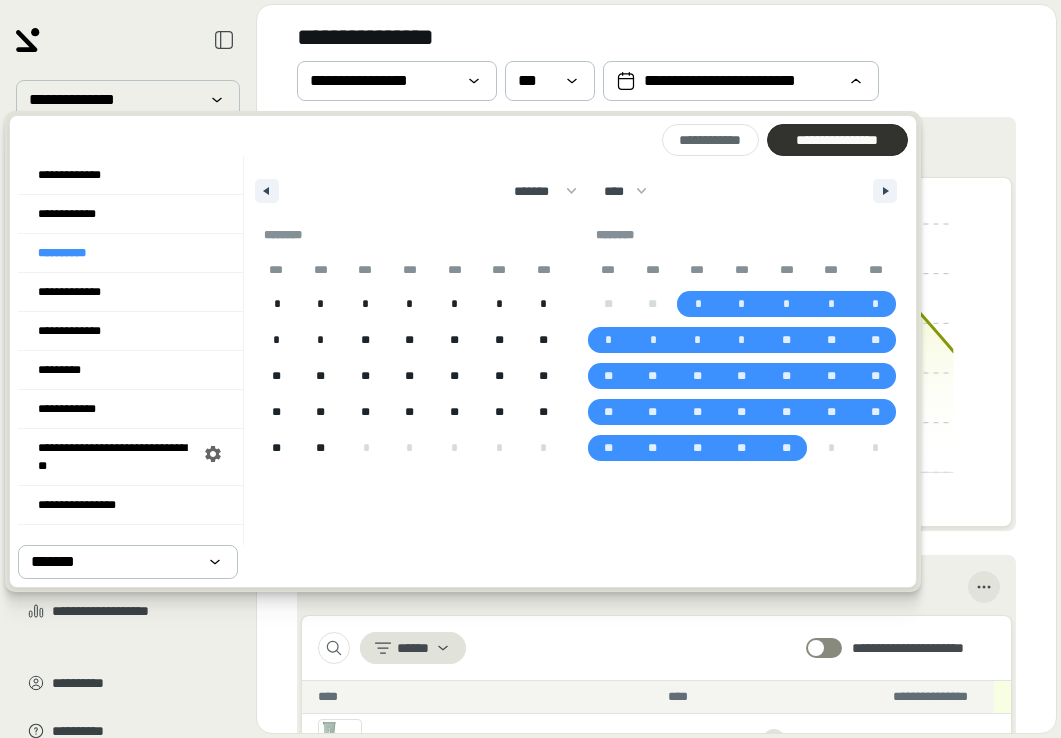 click at bounding box center [837, 140] 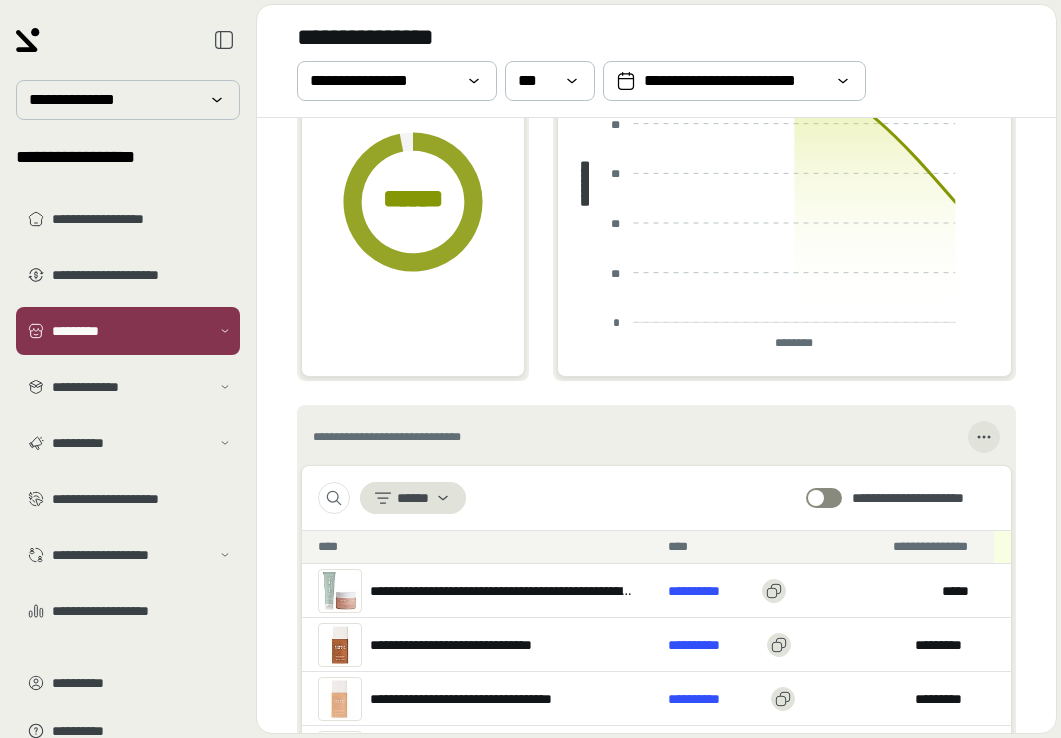 scroll, scrollTop: 148, scrollLeft: 0, axis: vertical 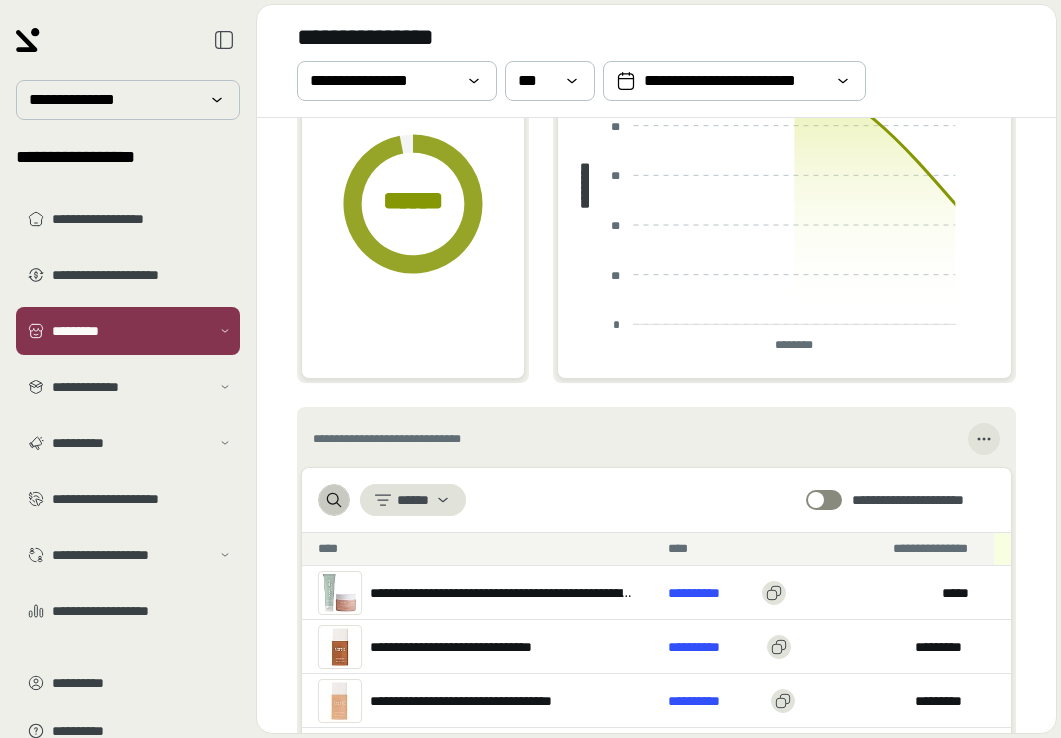click at bounding box center [334, 500] 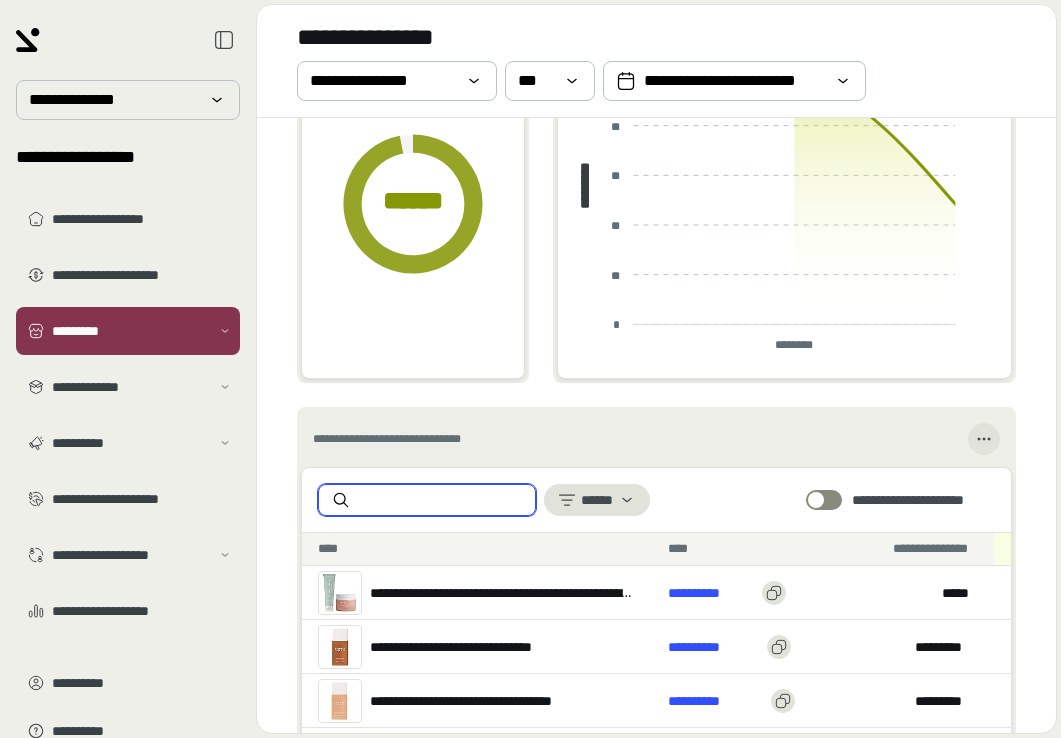 paste on "**********" 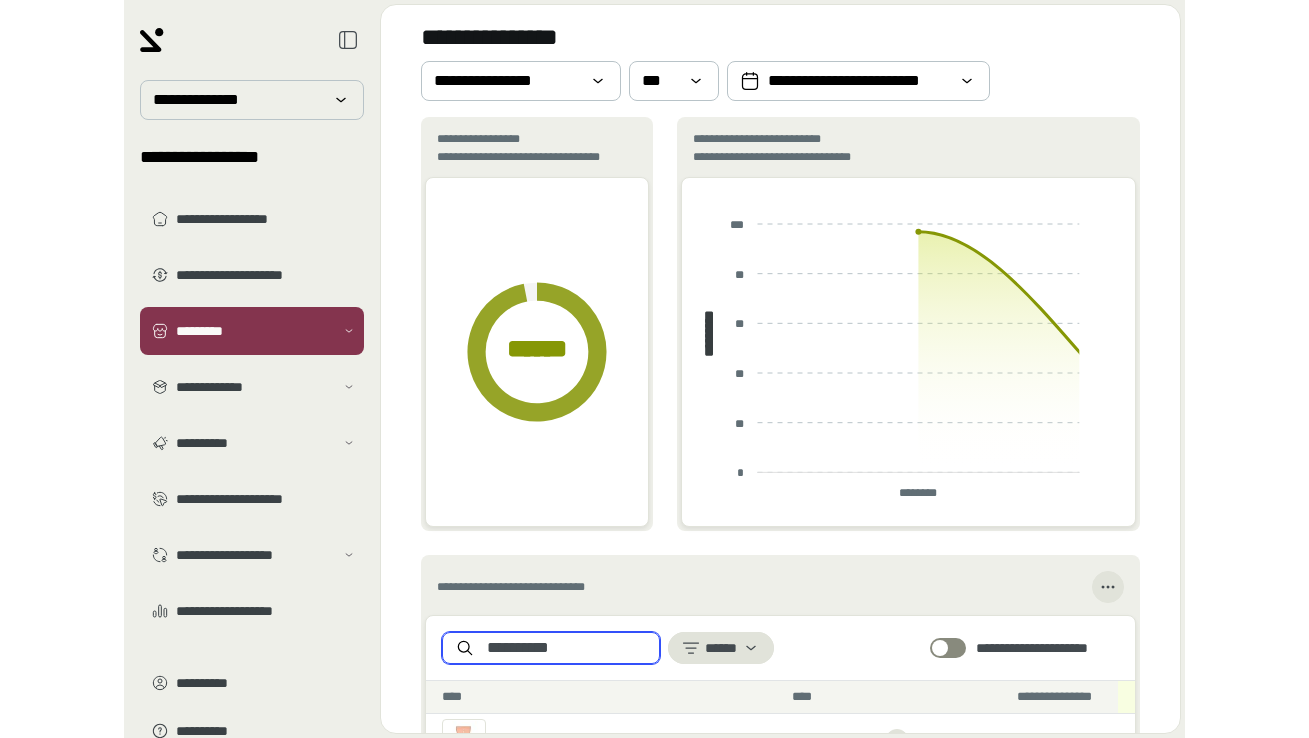 scroll, scrollTop: 80, scrollLeft: 0, axis: vertical 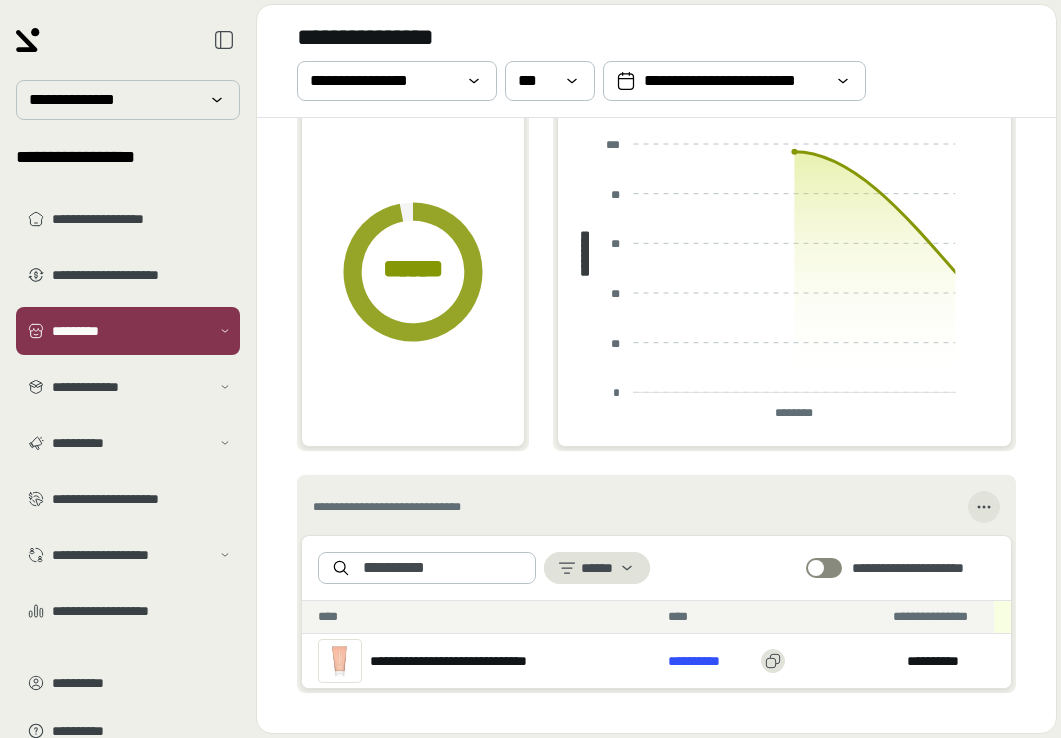drag, startPoint x: 1055, startPoint y: 513, endPoint x: 1074, endPoint y: 513, distance: 19 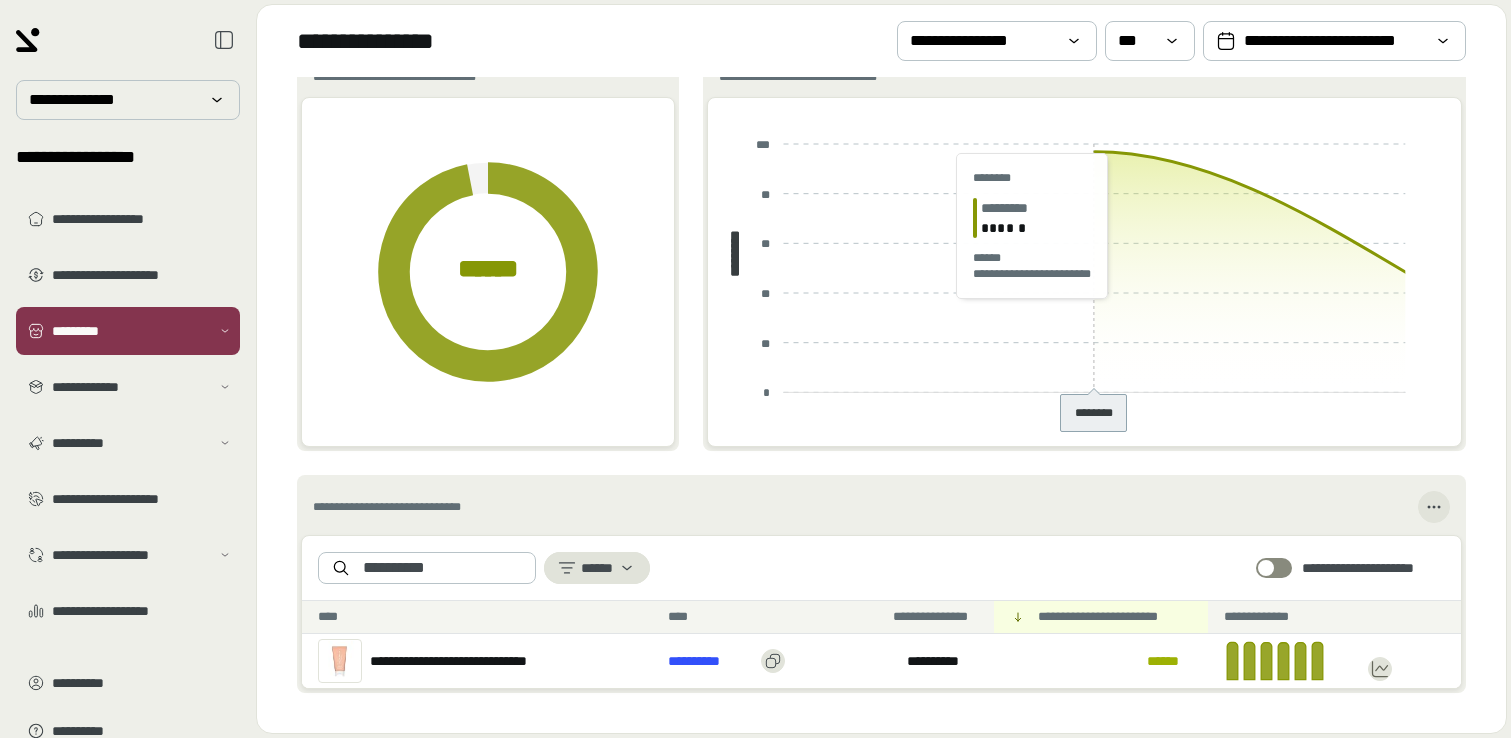 scroll, scrollTop: 0, scrollLeft: 0, axis: both 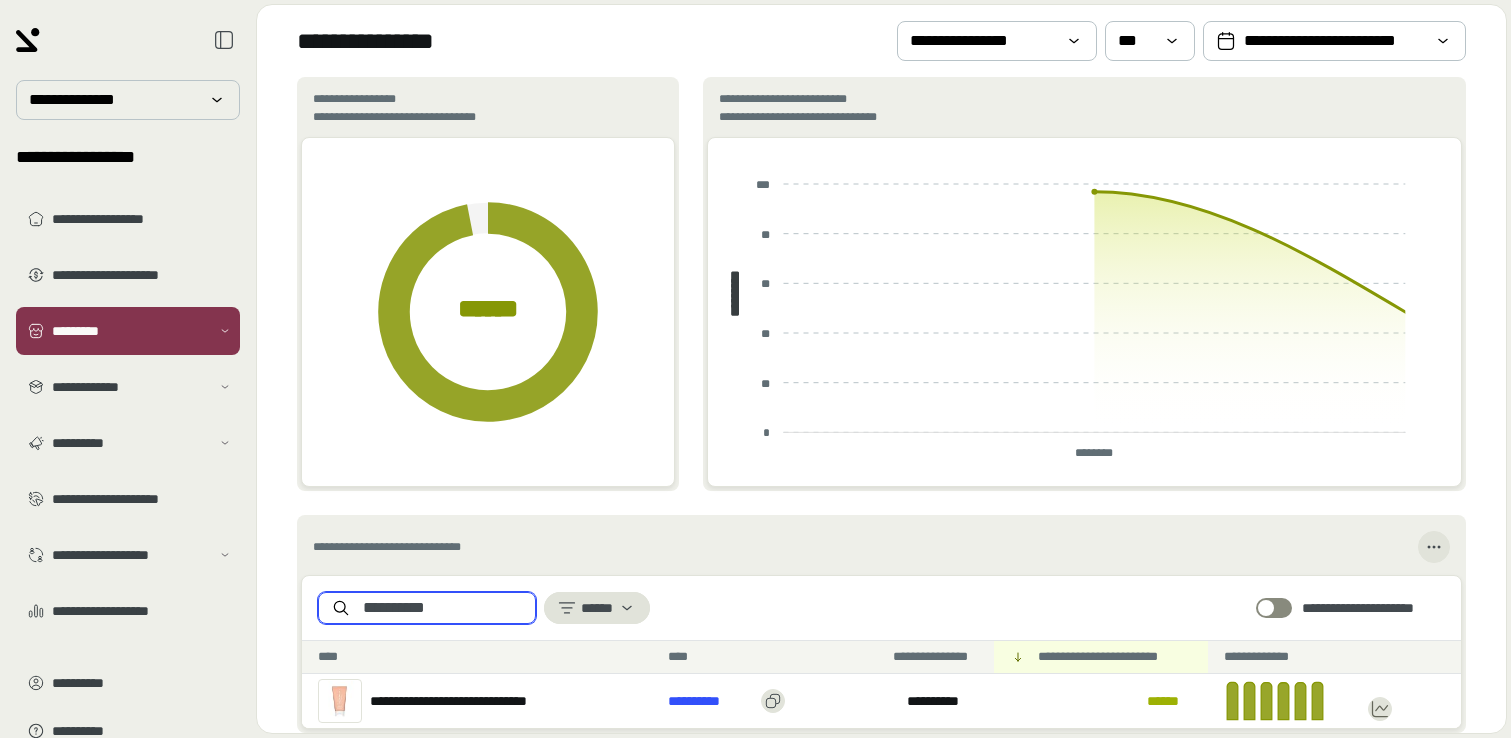 click on "**********" at bounding box center (443, 608) 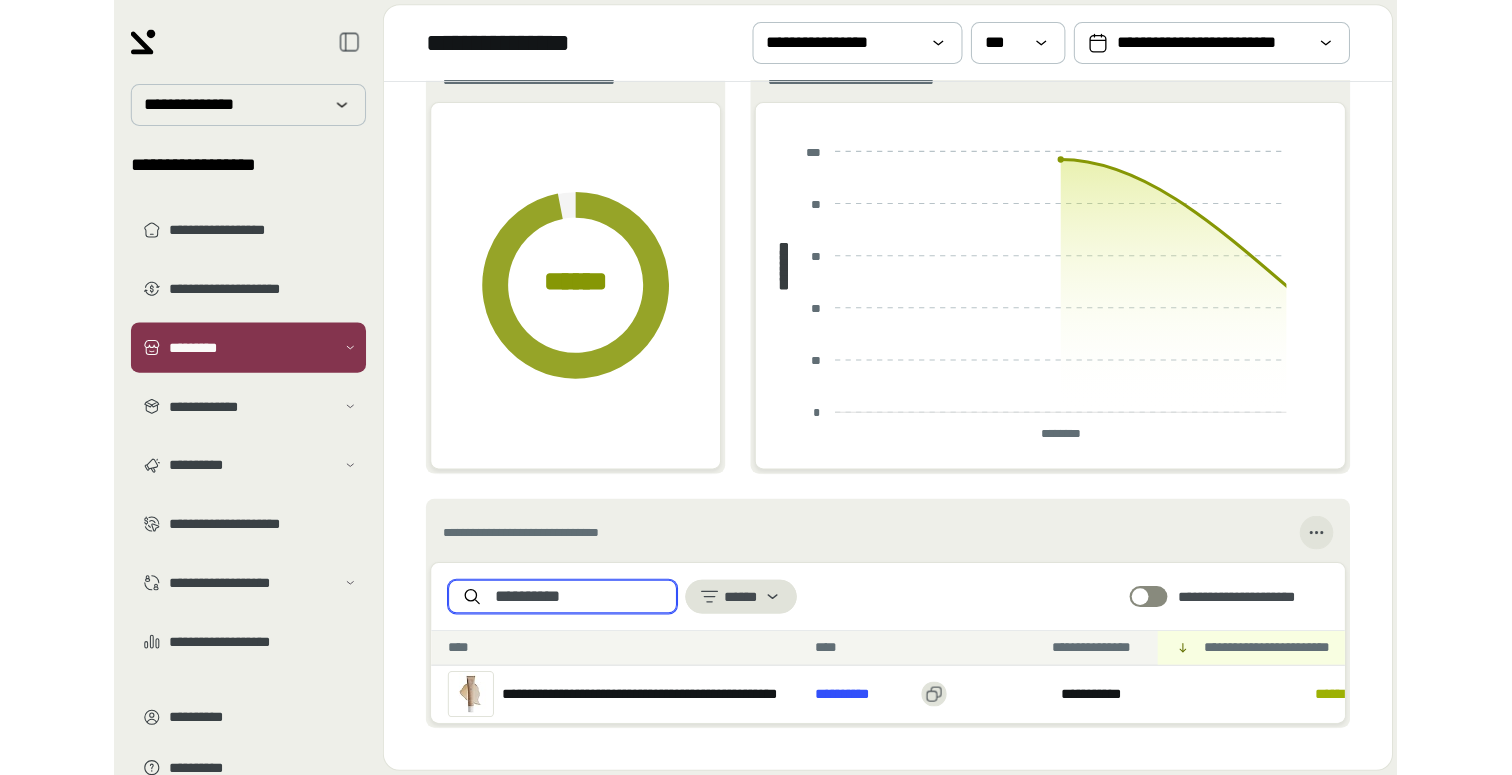 scroll, scrollTop: 3, scrollLeft: 0, axis: vertical 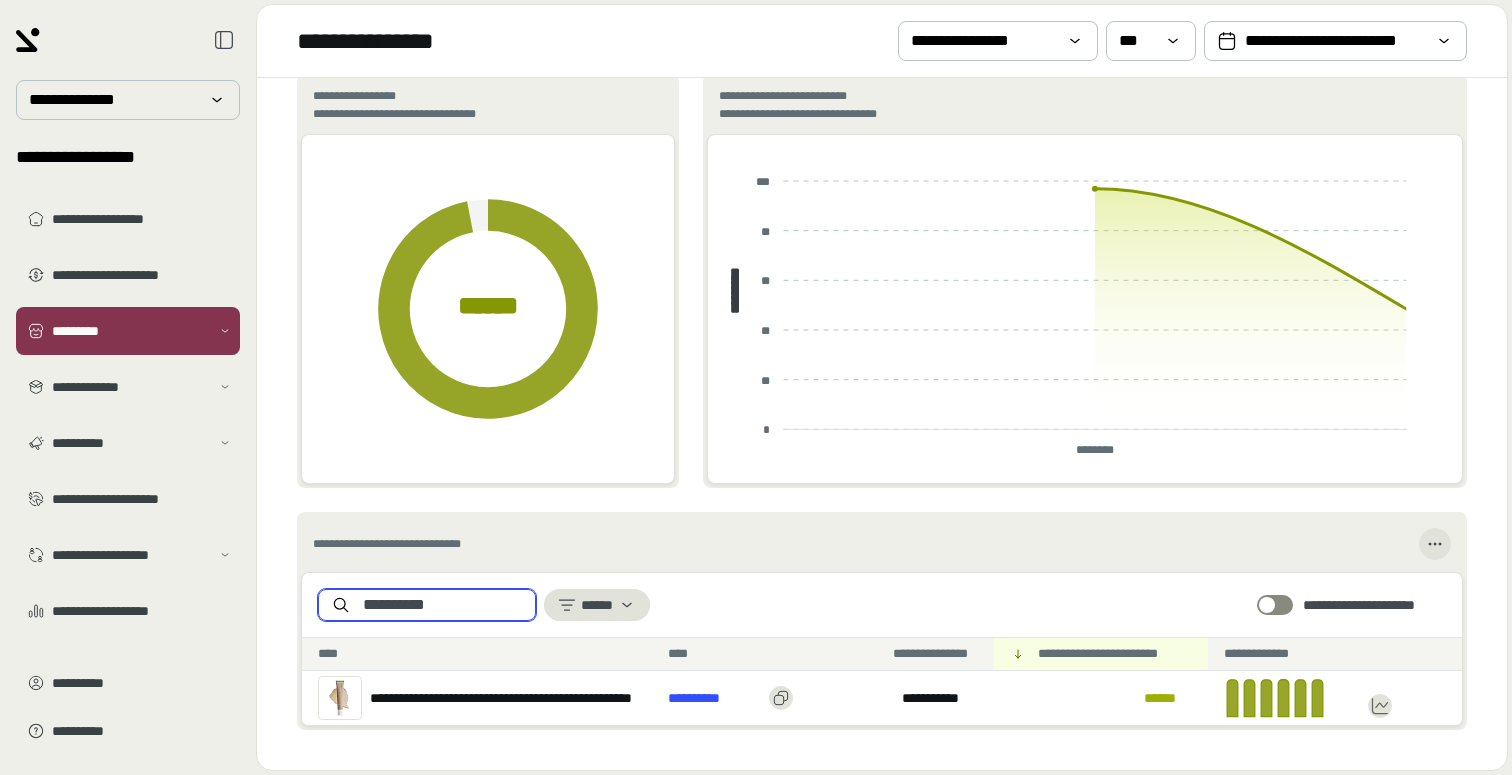 drag, startPoint x: 489, startPoint y: 607, endPoint x: 279, endPoint y: 601, distance: 210.0857 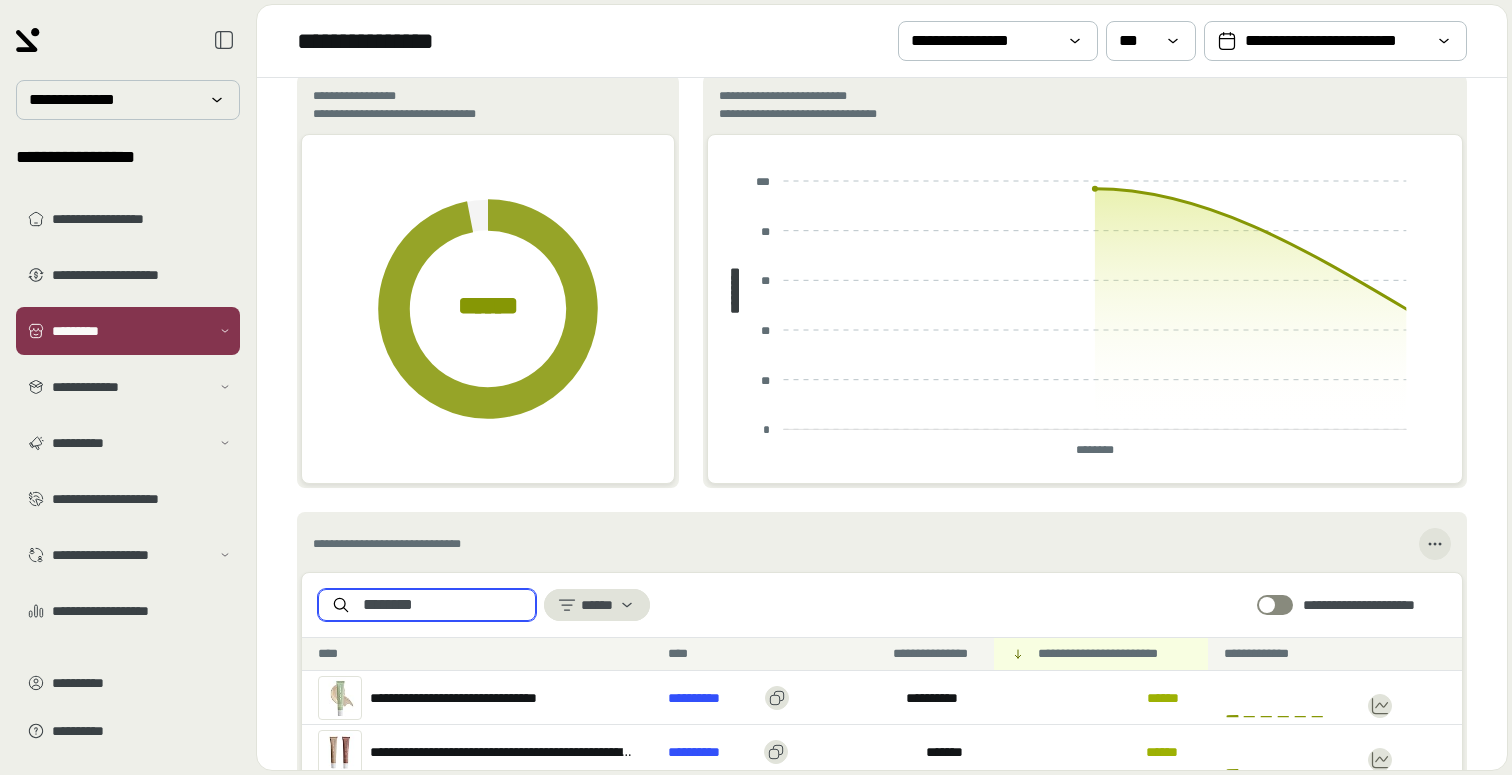 scroll, scrollTop: 40, scrollLeft: 0, axis: vertical 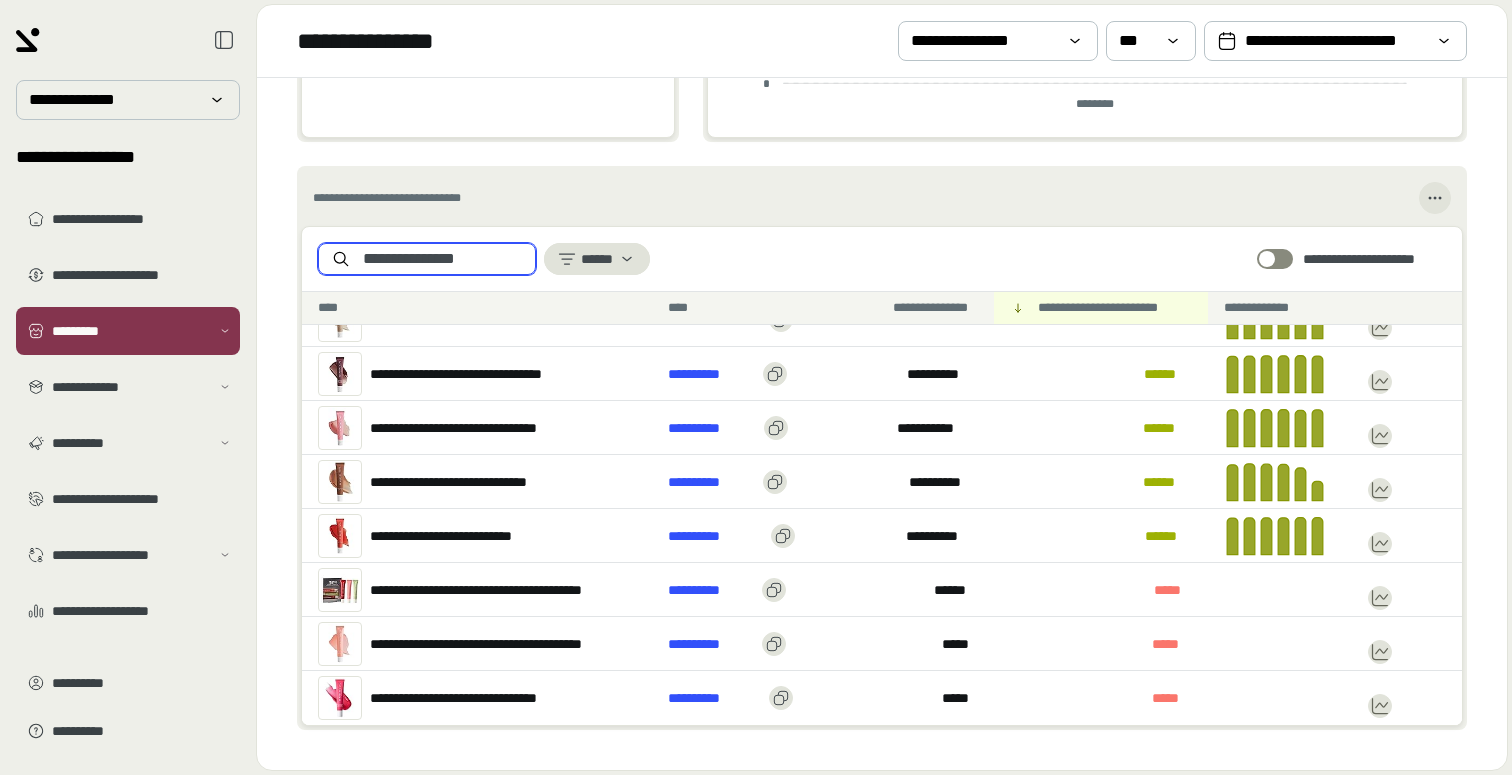 type on "**********" 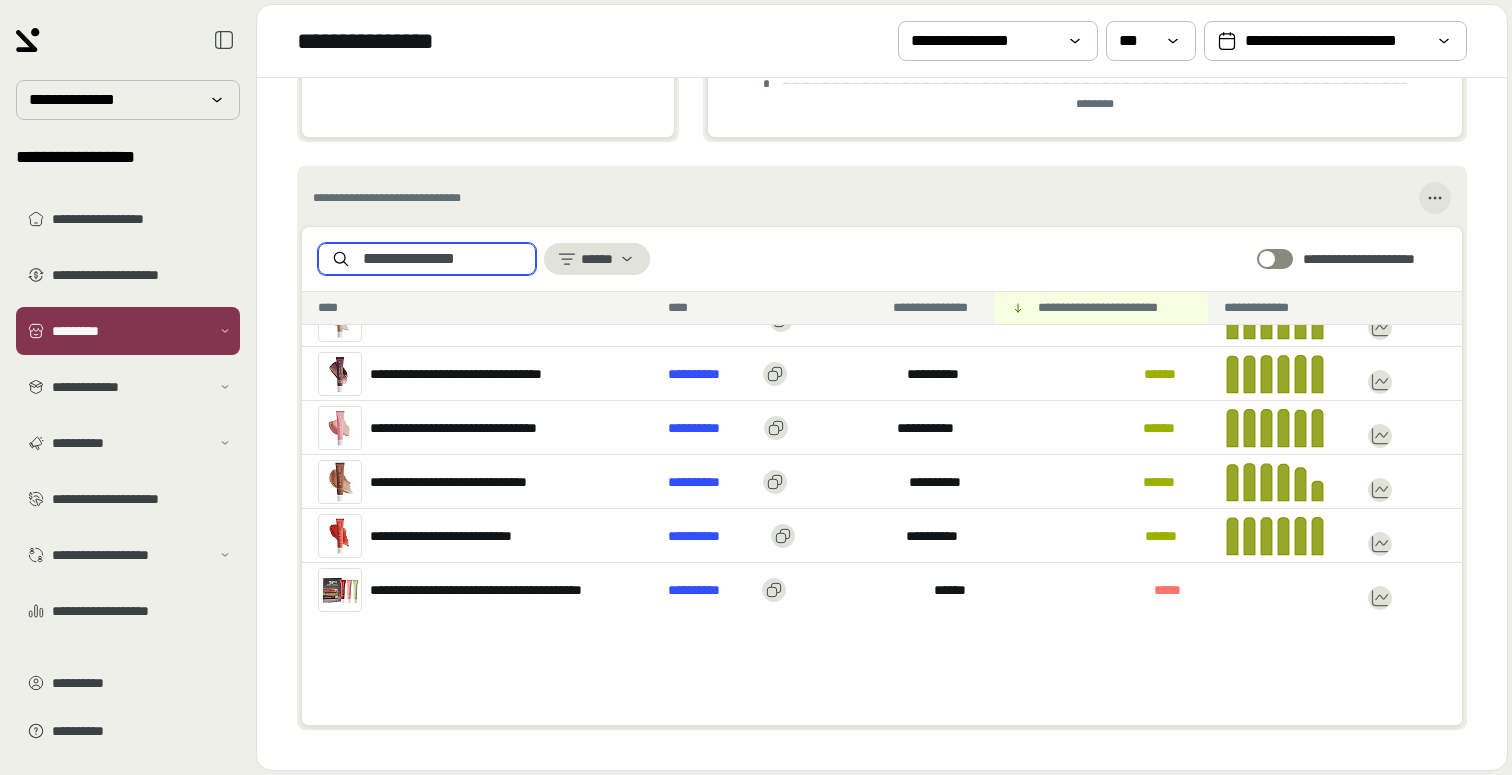 scroll, scrollTop: 0, scrollLeft: 0, axis: both 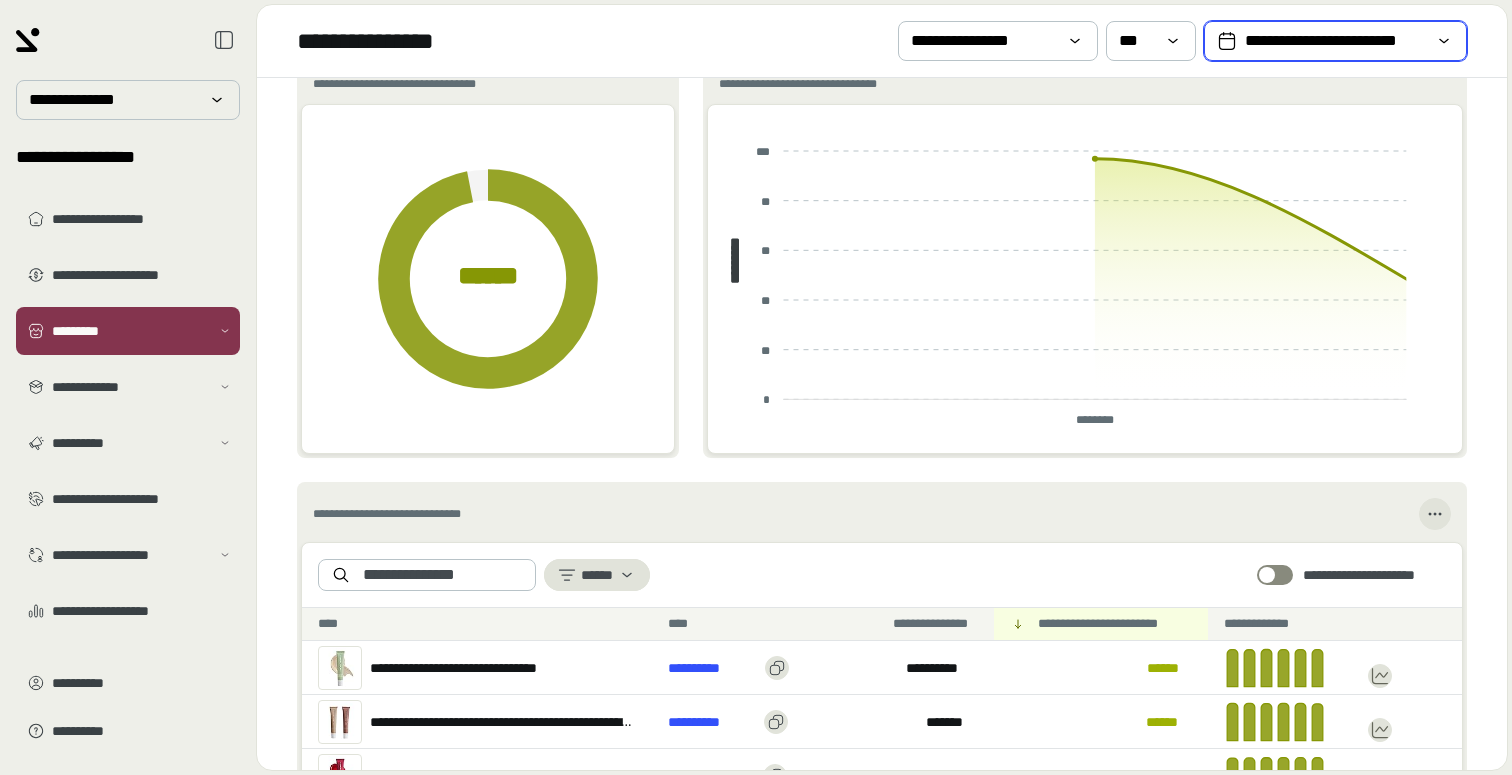 click on "**********" at bounding box center [1335, 41] 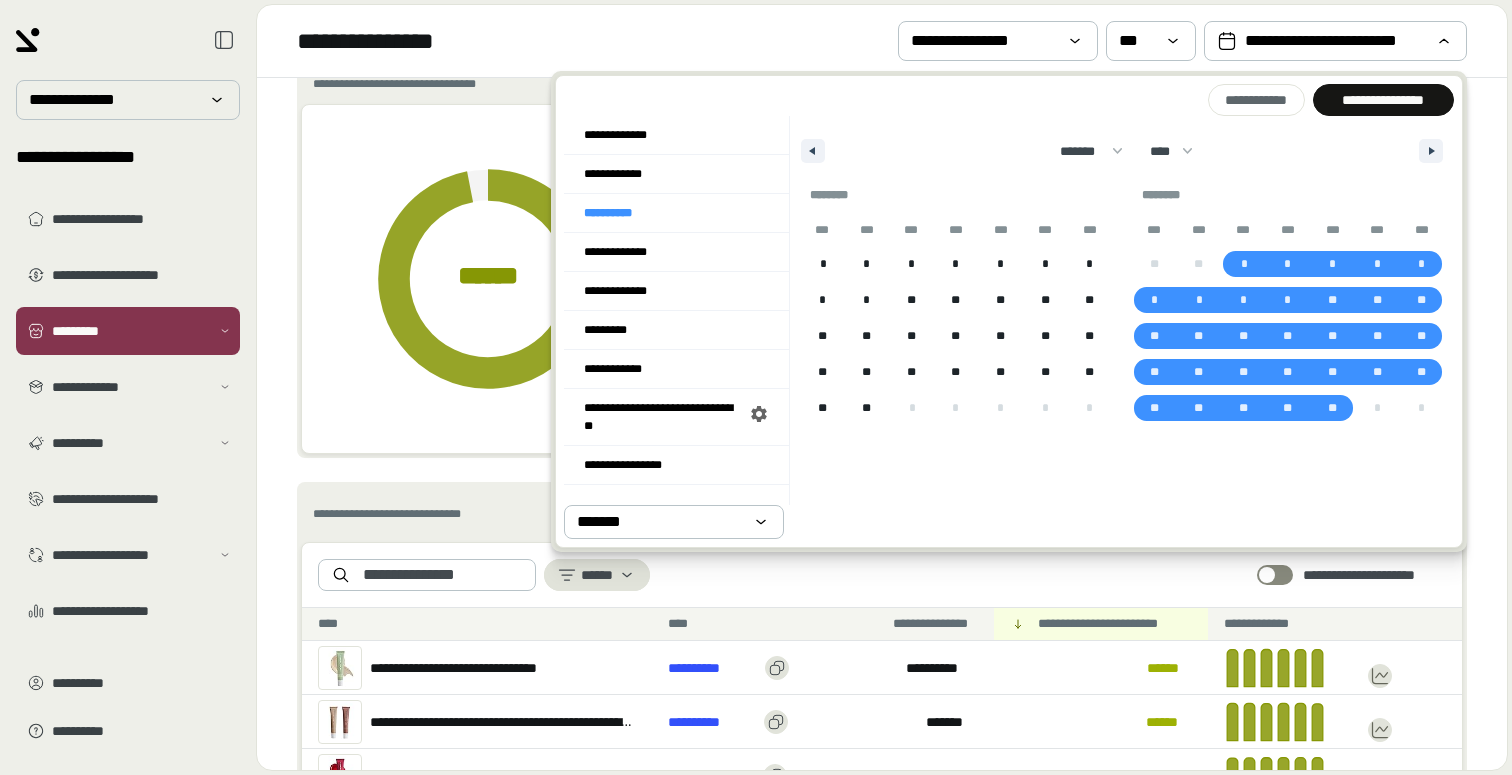 click on "[FIRST] [LAST] [ADDRESS] [CITY] [STATE] [POSTAL_CODE] [COUNTRY] [PHONE] [EMAIL] [CREDIT_CARD] [EXP_DATE] [CVV] [SSN] [DLN] [PASSPORT] [DOB] [AGE] [TRAVEL_DATE] [FLIGHT_NUM]" at bounding box center (882, 41) 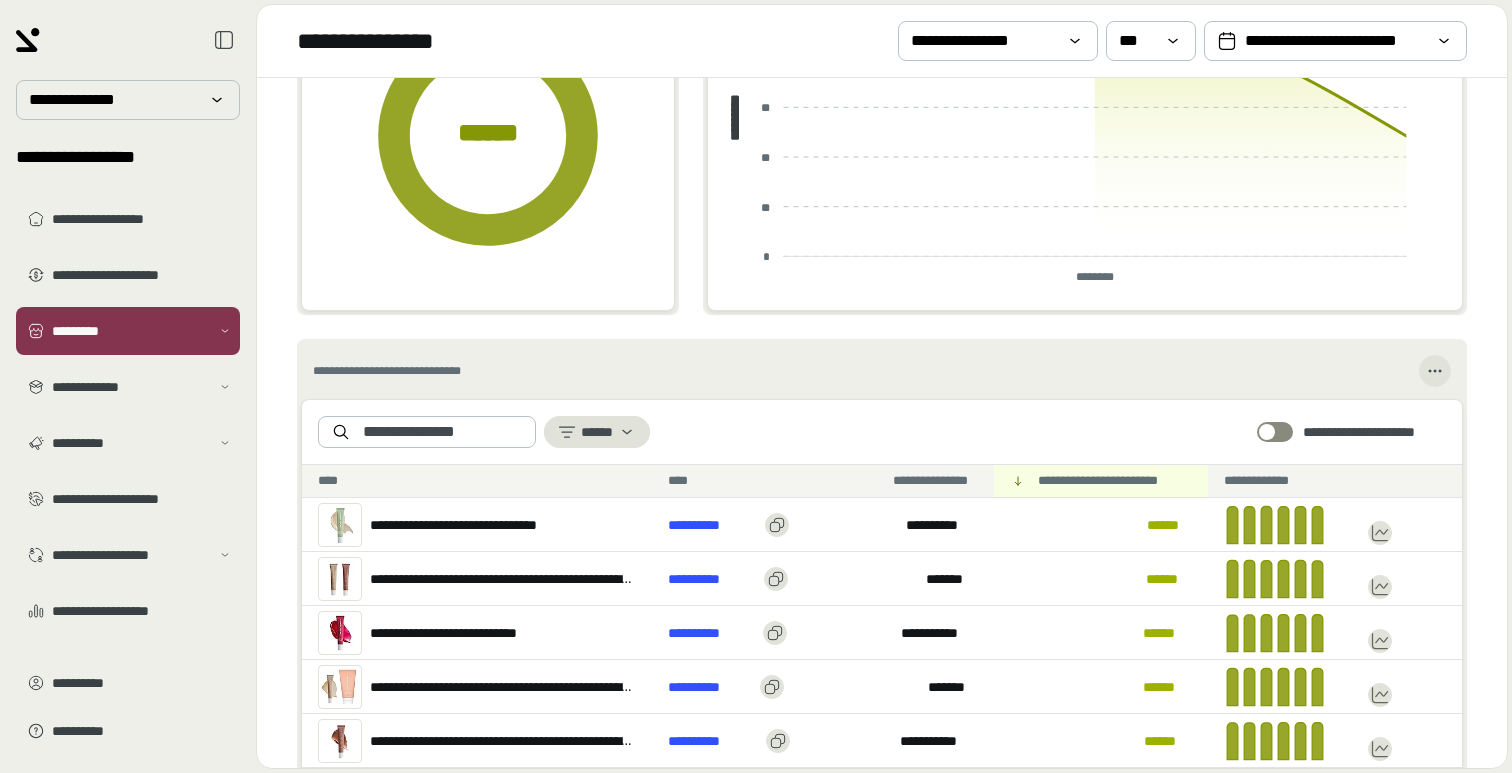 scroll, scrollTop: 0, scrollLeft: 0, axis: both 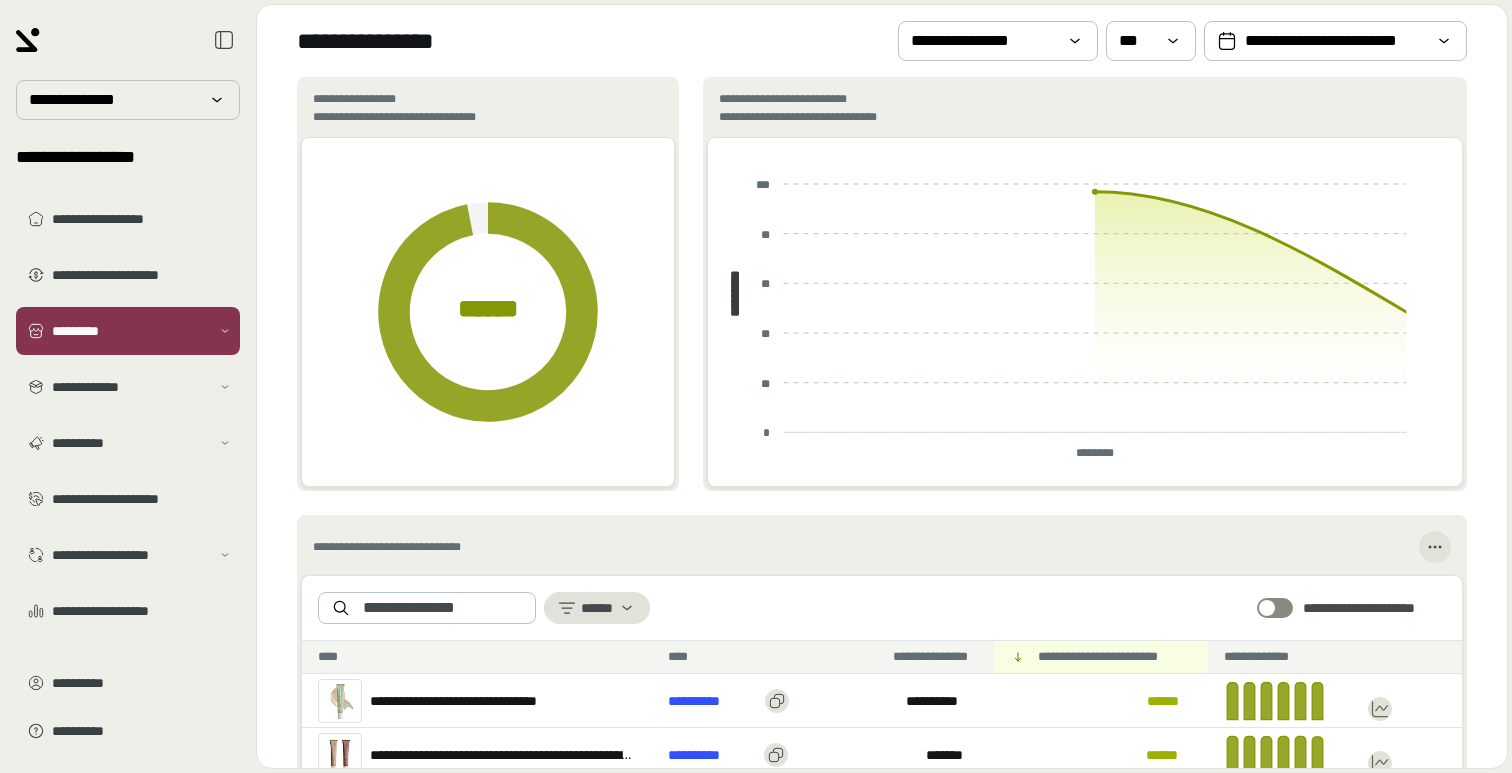 click on "[FIRST] [LAST] [ADDRESS]" at bounding box center (882, 608) 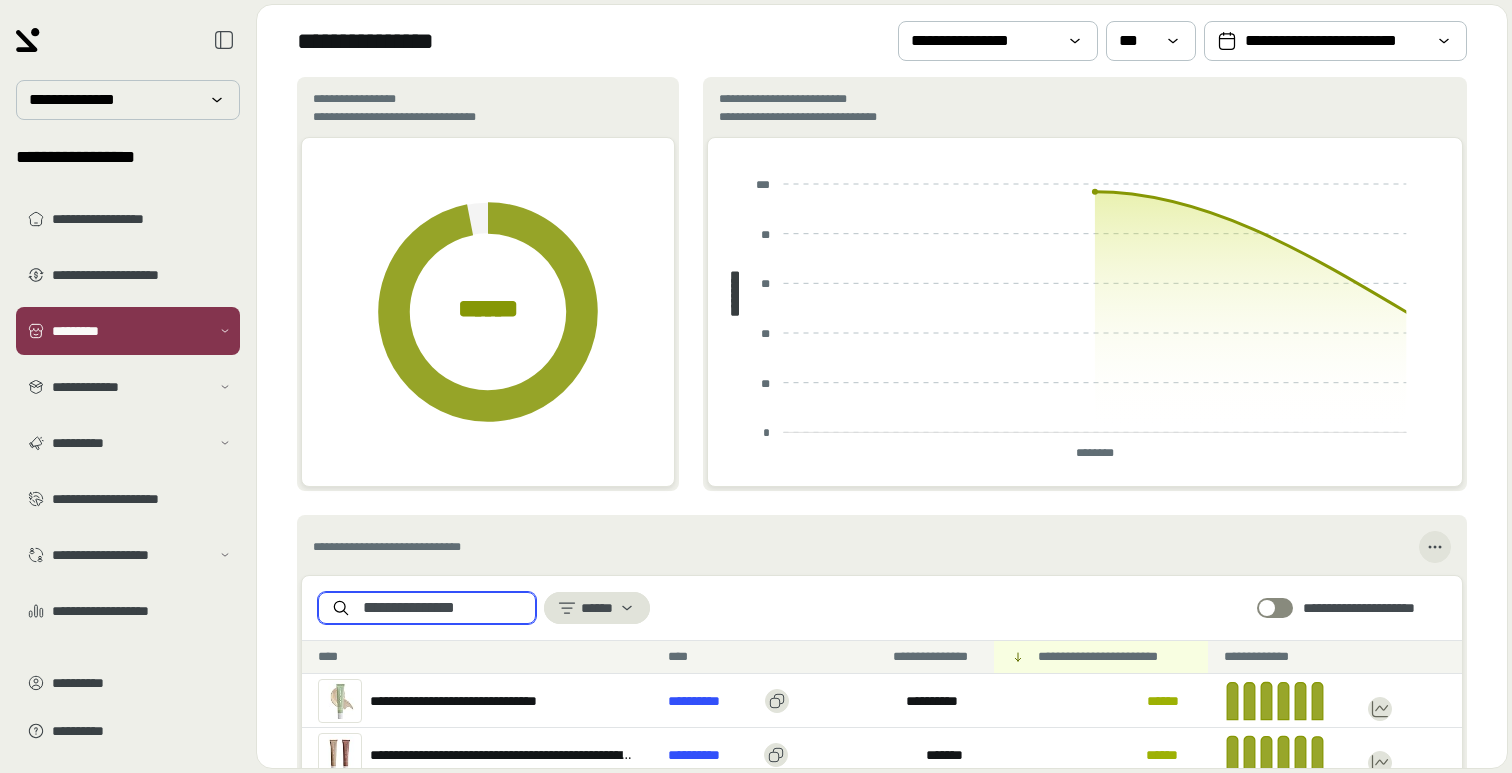 drag, startPoint x: 501, startPoint y: 609, endPoint x: 267, endPoint y: 584, distance: 235.33168 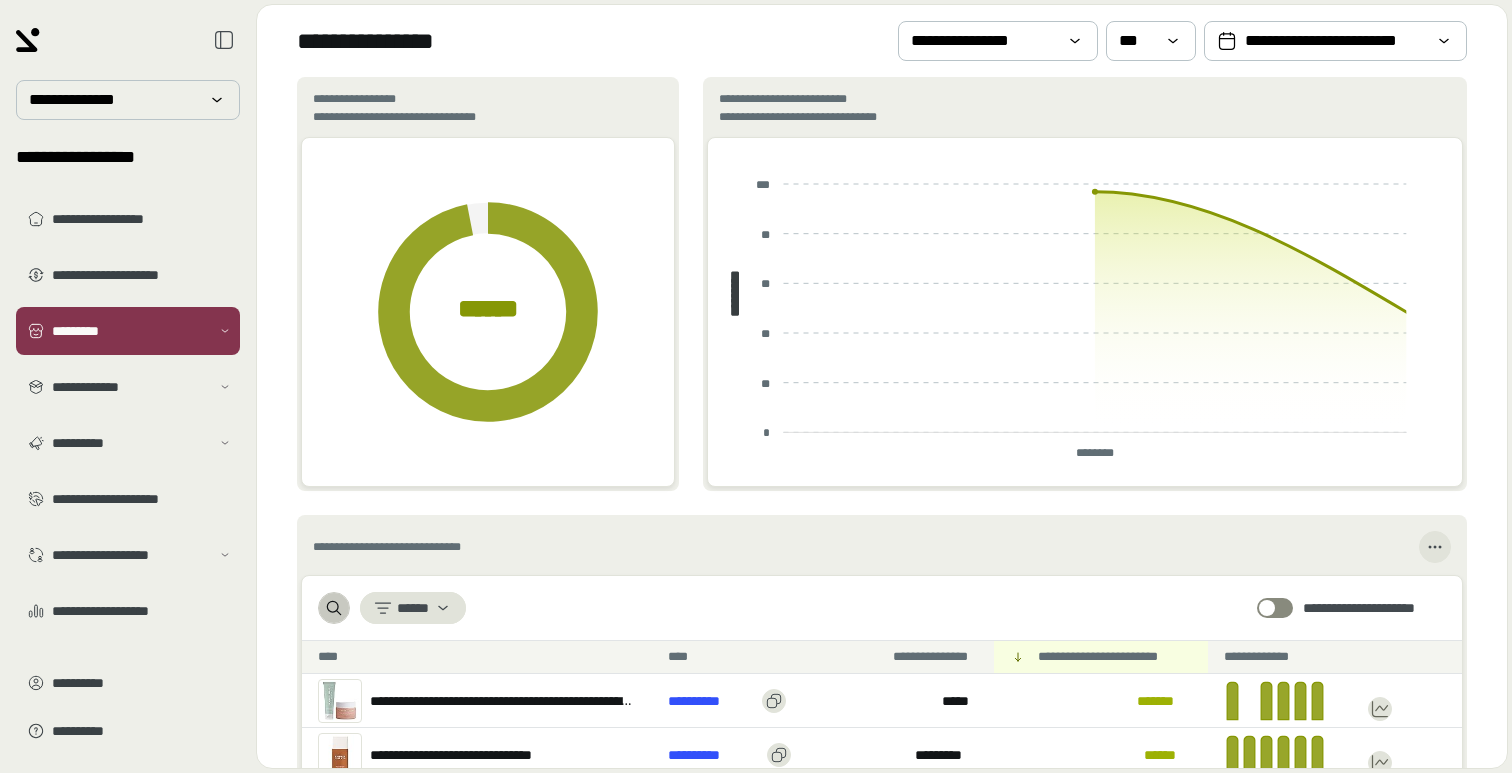 click 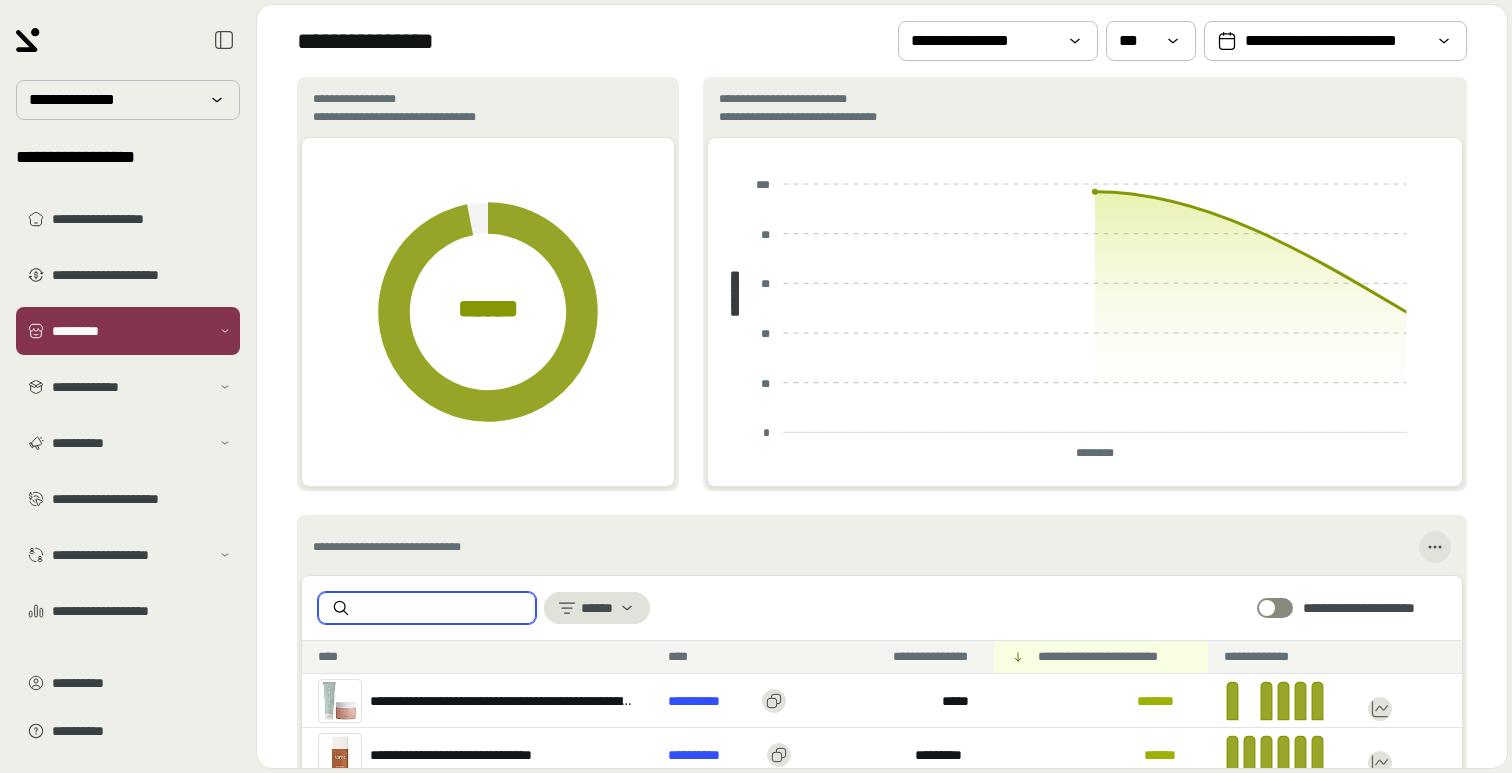 paste on "**********" 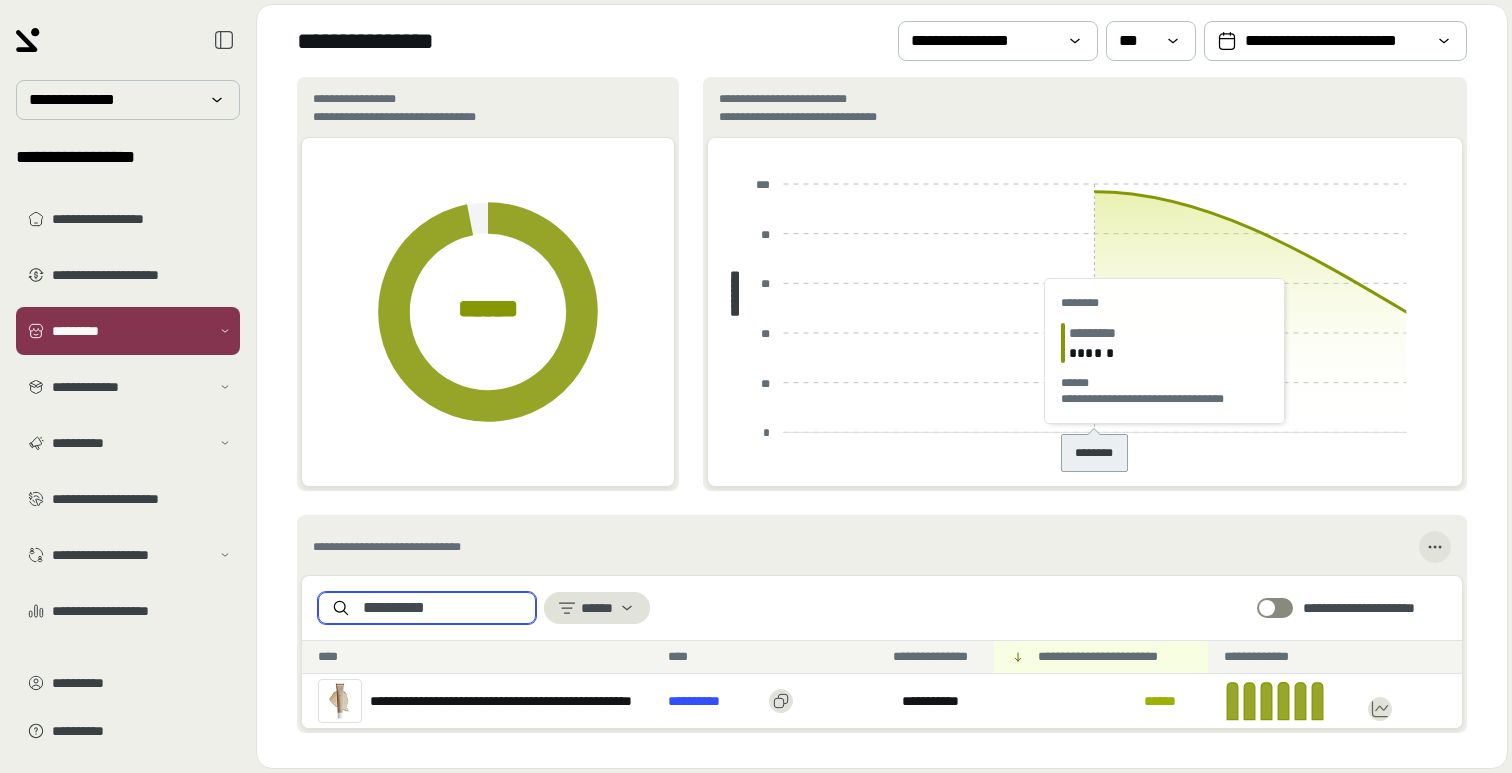 type on "**********" 